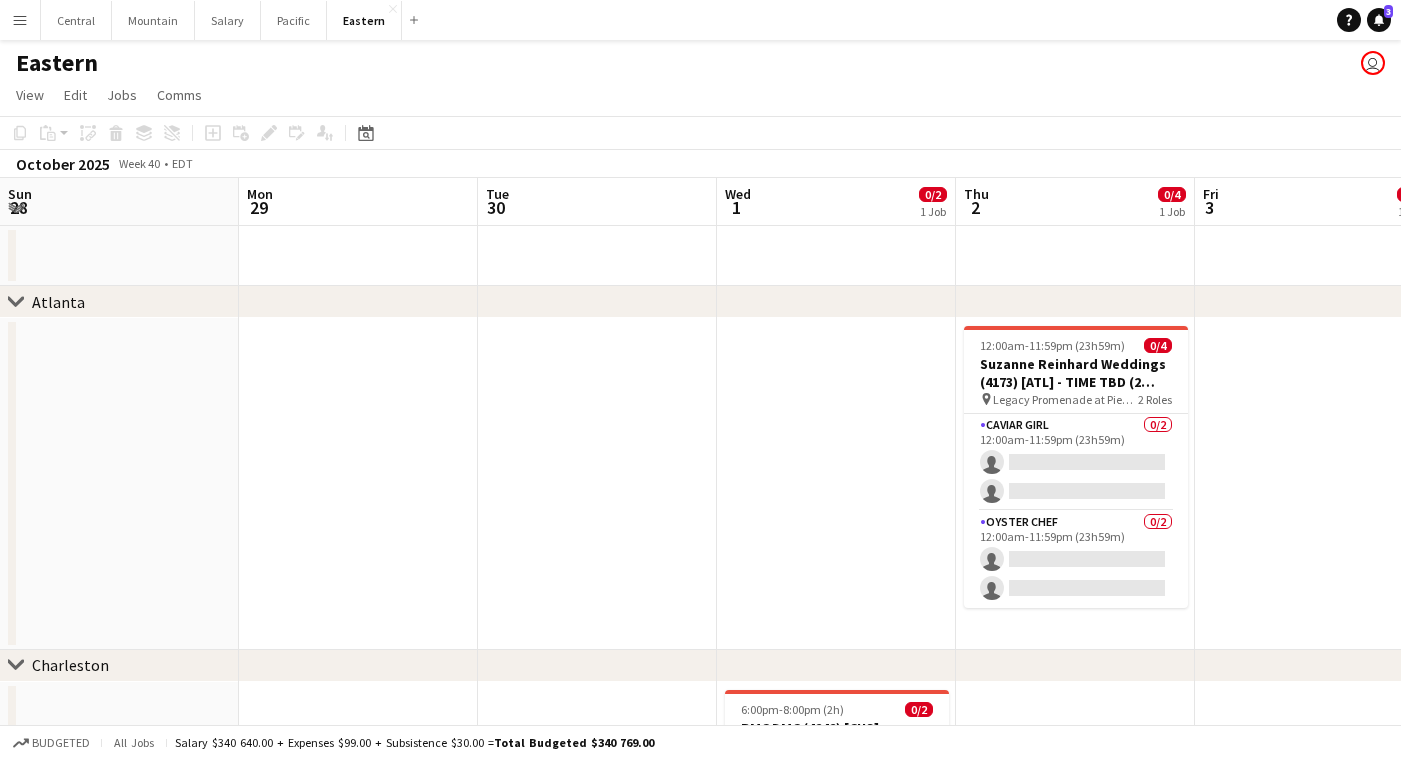scroll, scrollTop: 4, scrollLeft: 0, axis: vertical 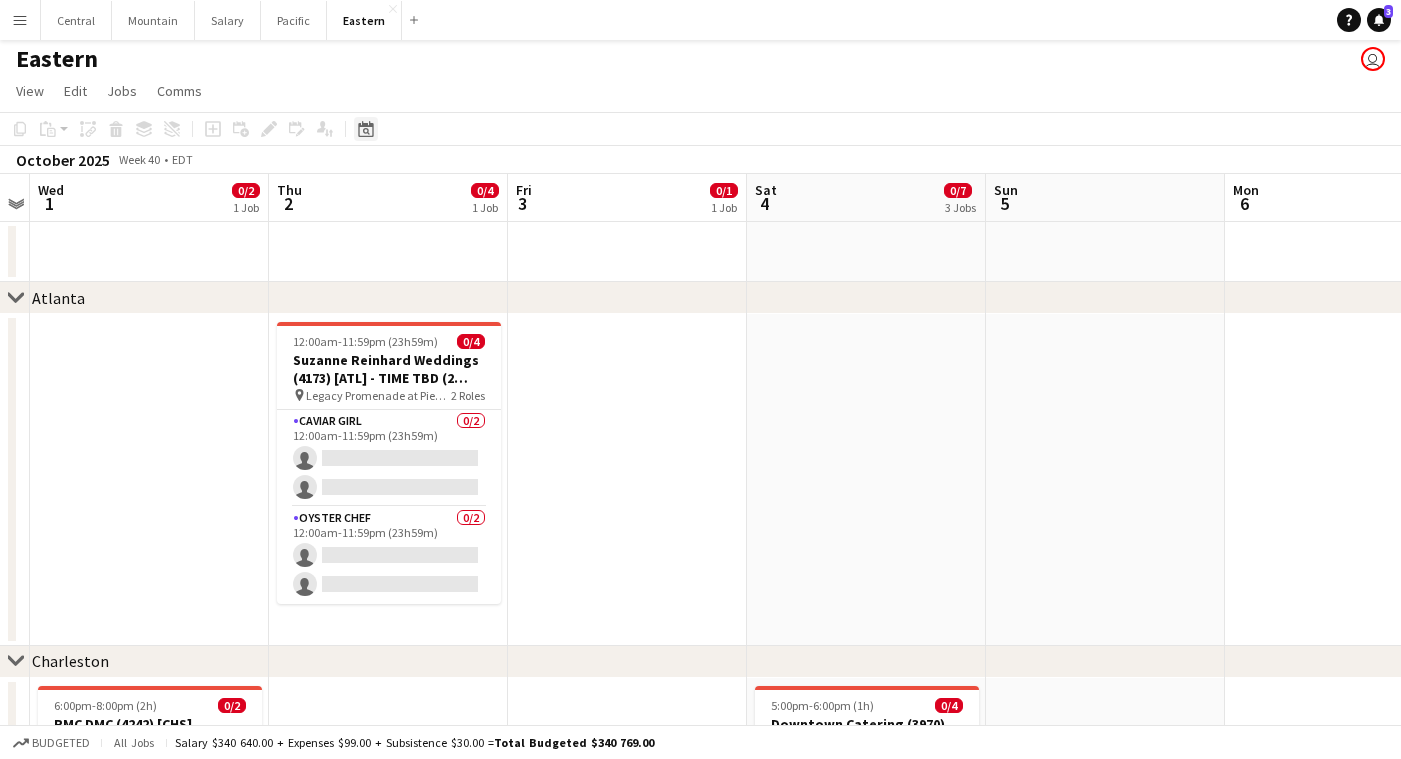 click 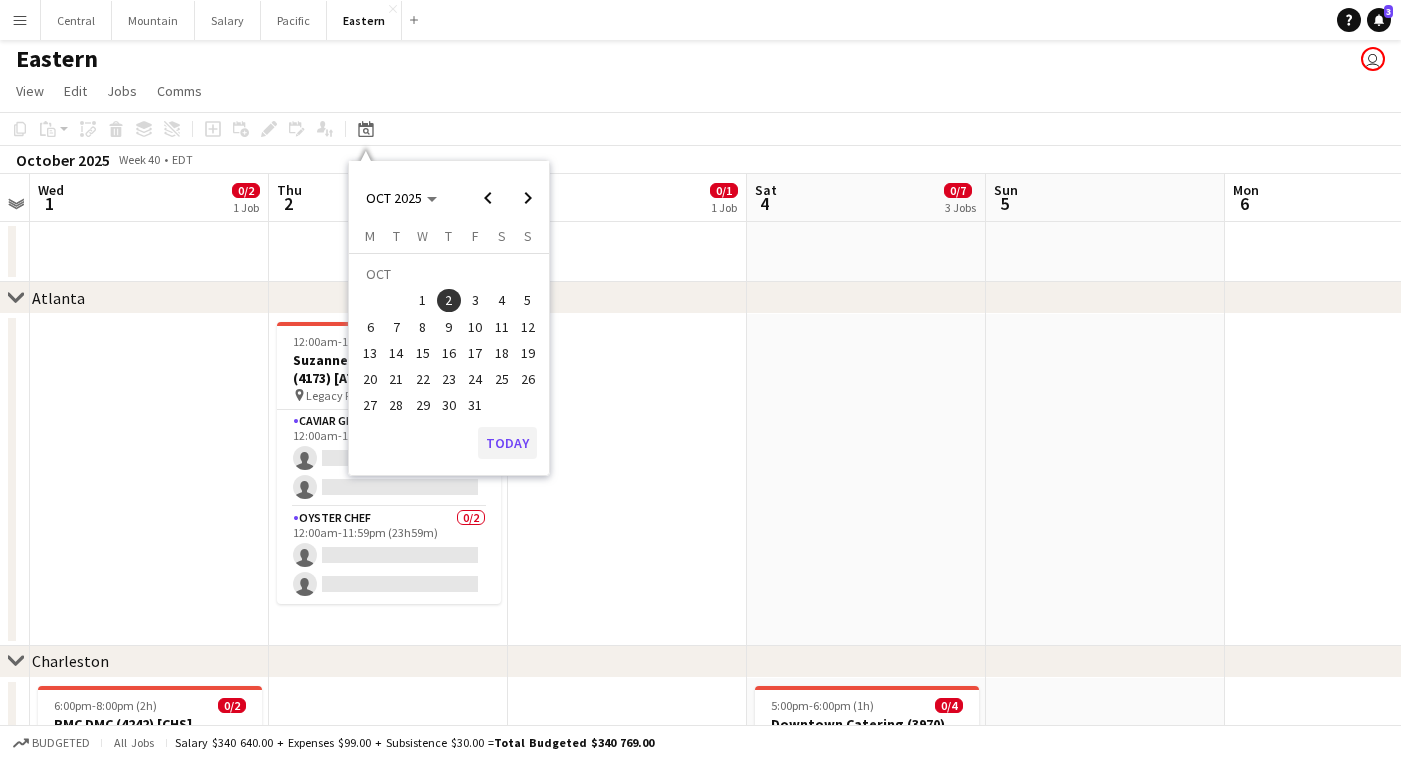 click on "Today" at bounding box center (507, 443) 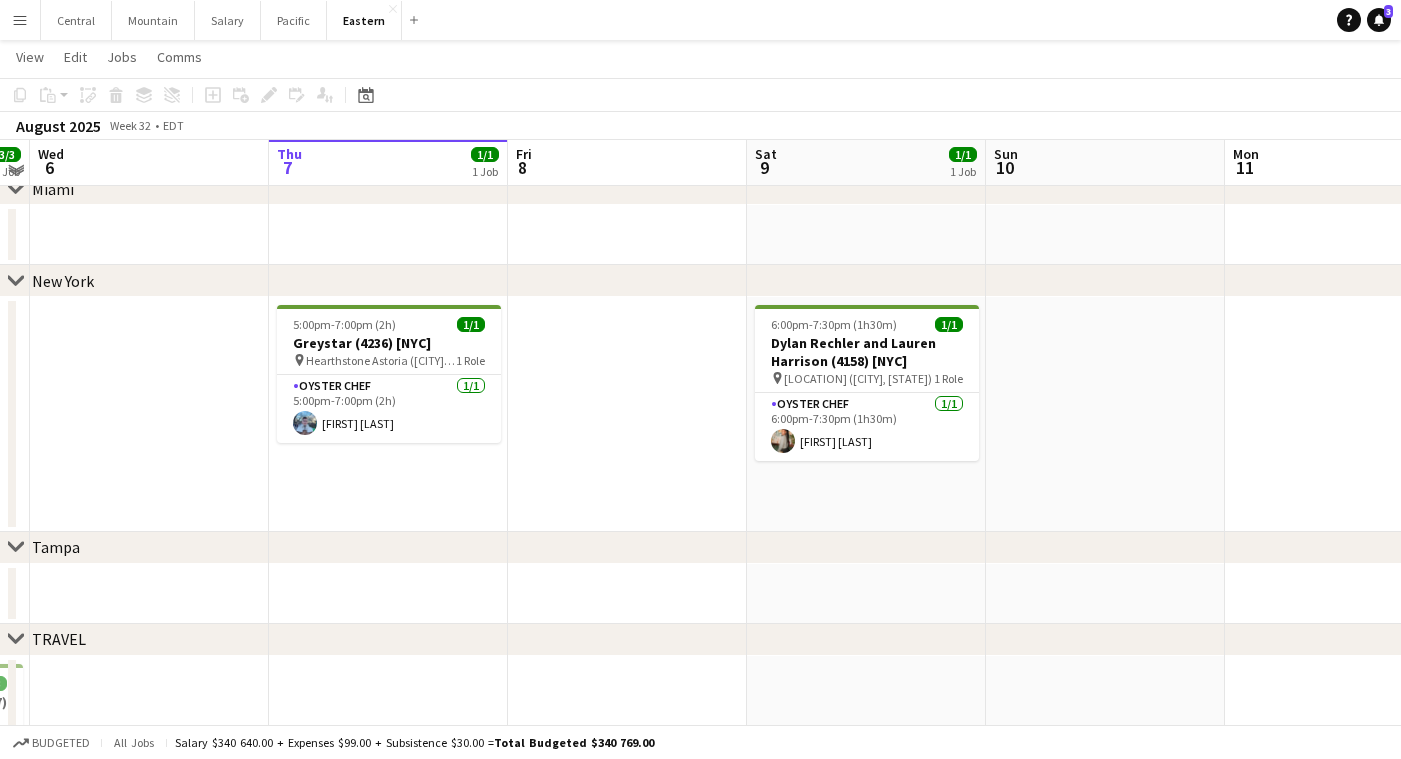 scroll, scrollTop: 797, scrollLeft: 0, axis: vertical 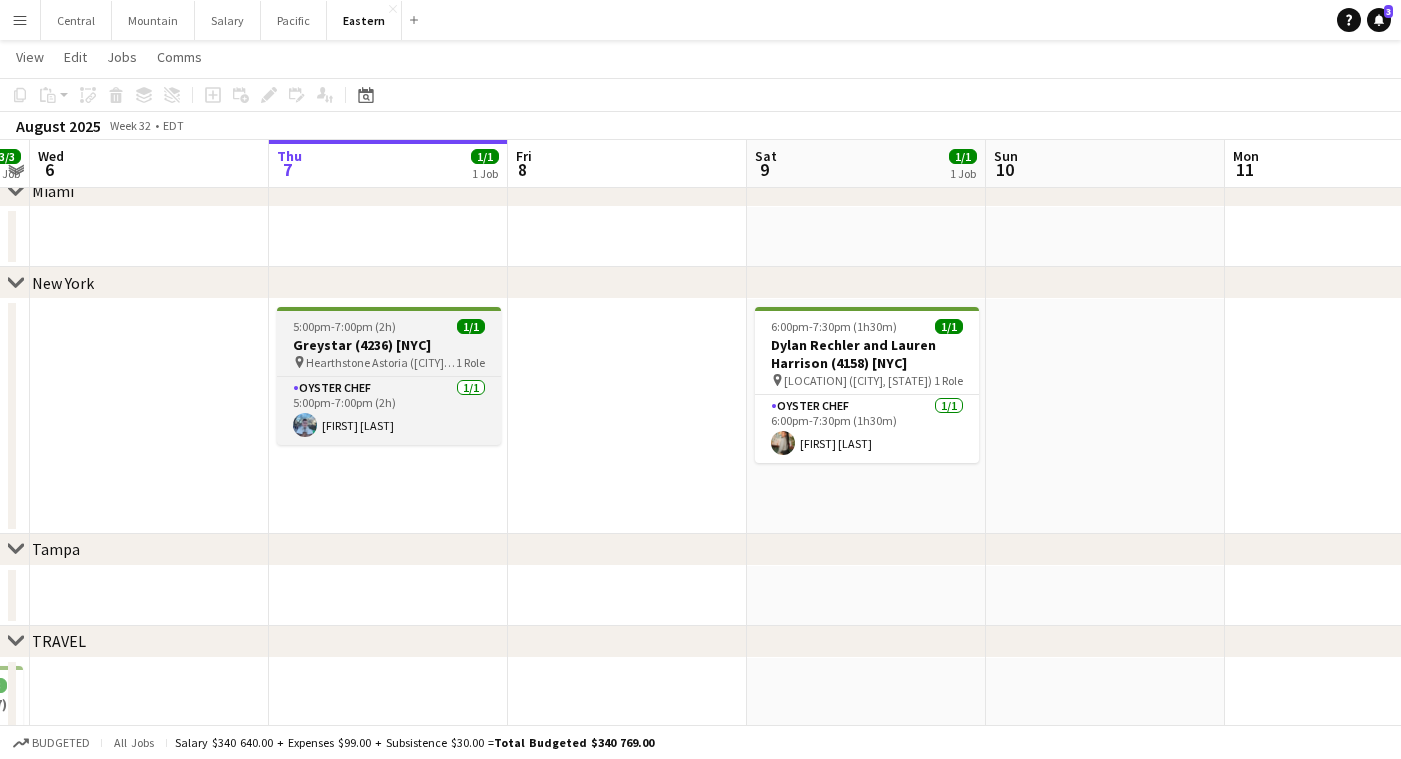 click on "Greystar (4236) [NYC]" at bounding box center (389, 345) 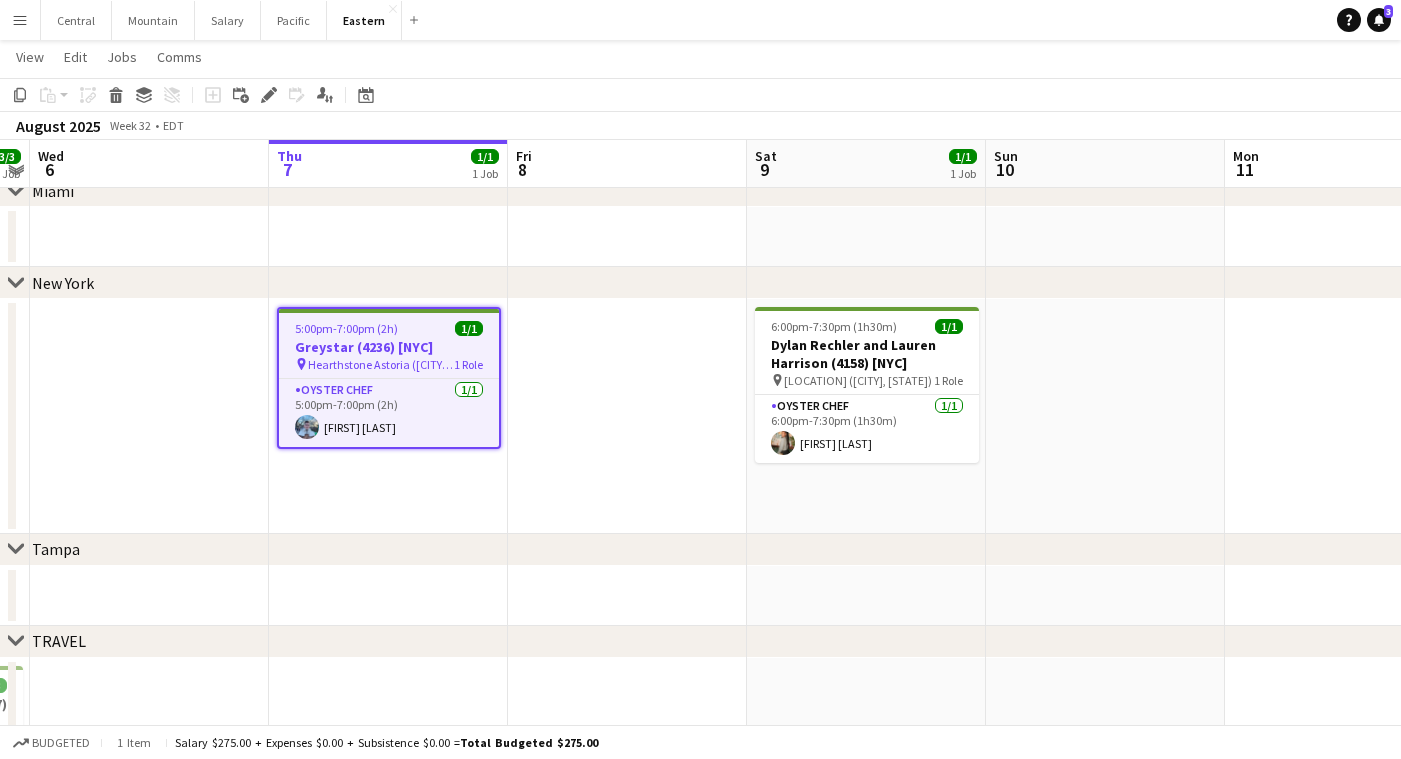 click on "Copy
Paste
Paste
Command
V Paste with crew
Command
Shift
V
Paste linked Job
Delete
Group
Ungroup
Add job
Add linked Job
Edit
Edit linked Job
Applicants
Date picker
AUG 2025 AUG 2025 Monday M Tuesday T Wednesday W Thursday T Friday F Saturday S Sunday S  AUG   1   2   3   4   5   6   7   8   9   10   11   12   13   14   15   16   17   18   19   20   21   22   23   24   25" 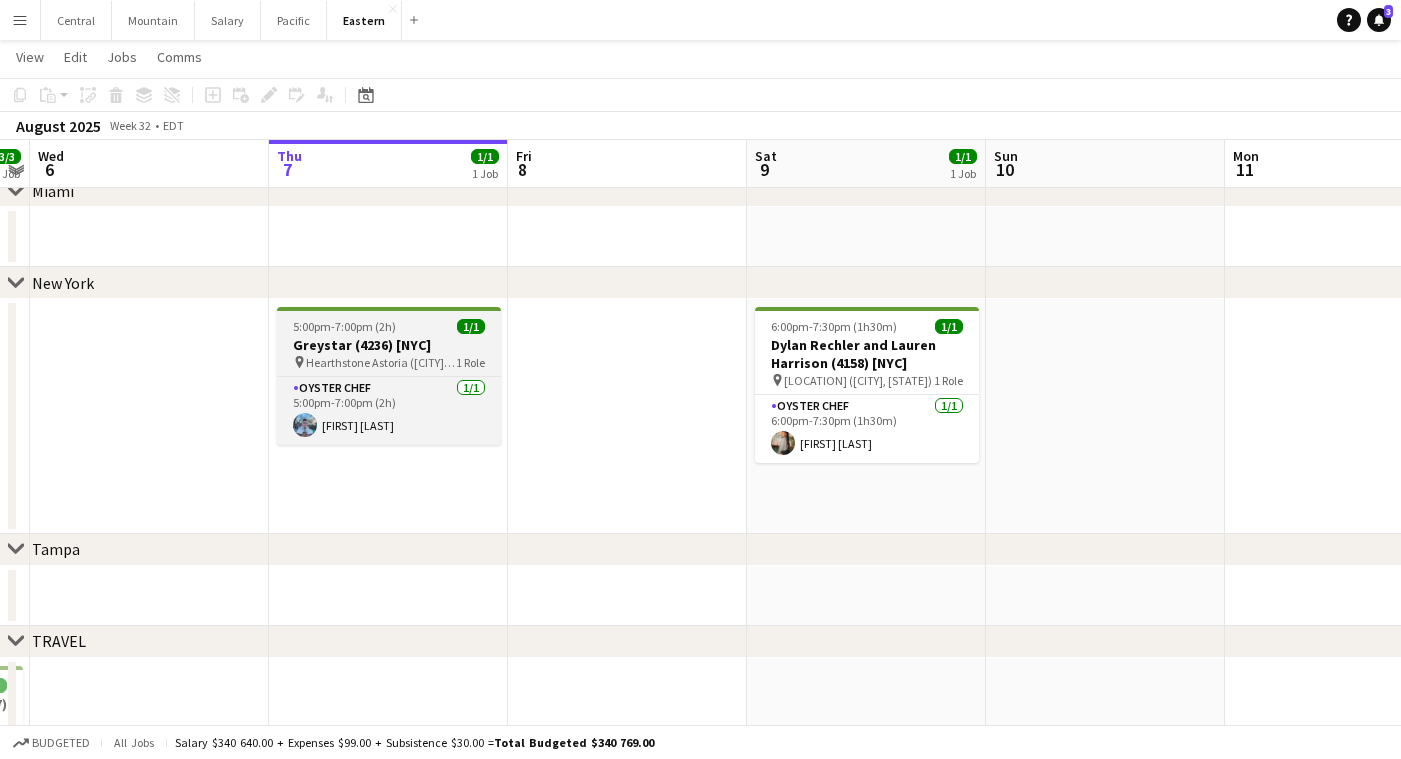 click on "5:00pm-7:00pm (2h)" at bounding box center [344, 326] 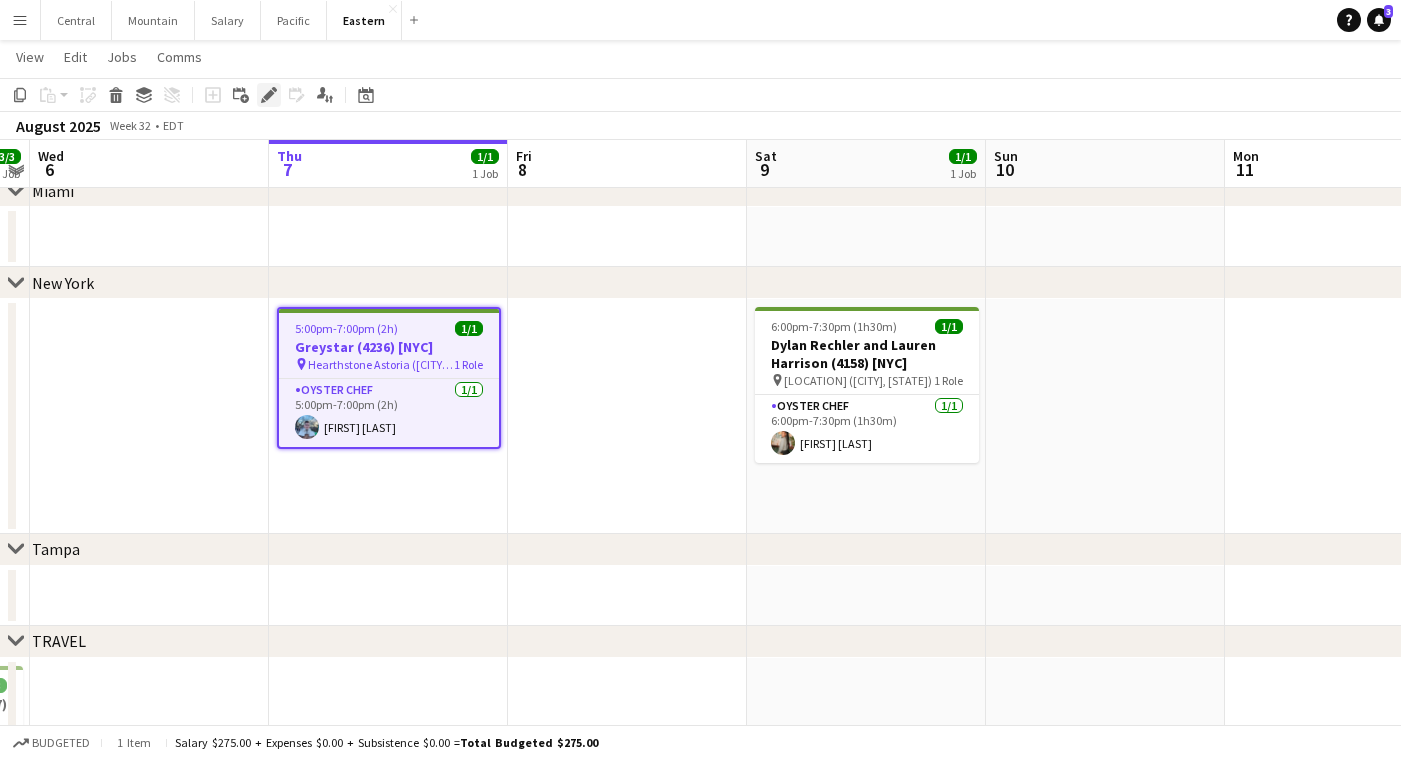 click on "Edit" 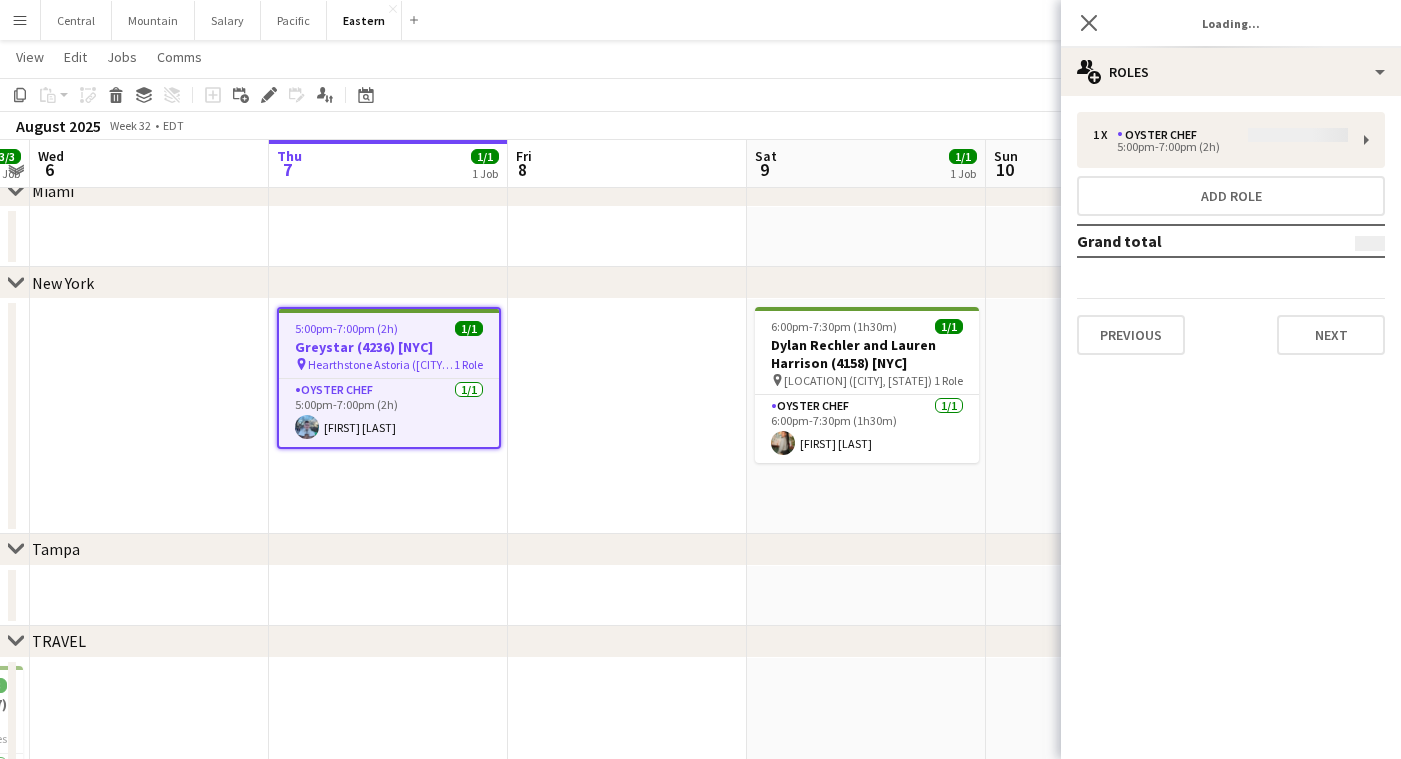 type on "**********" 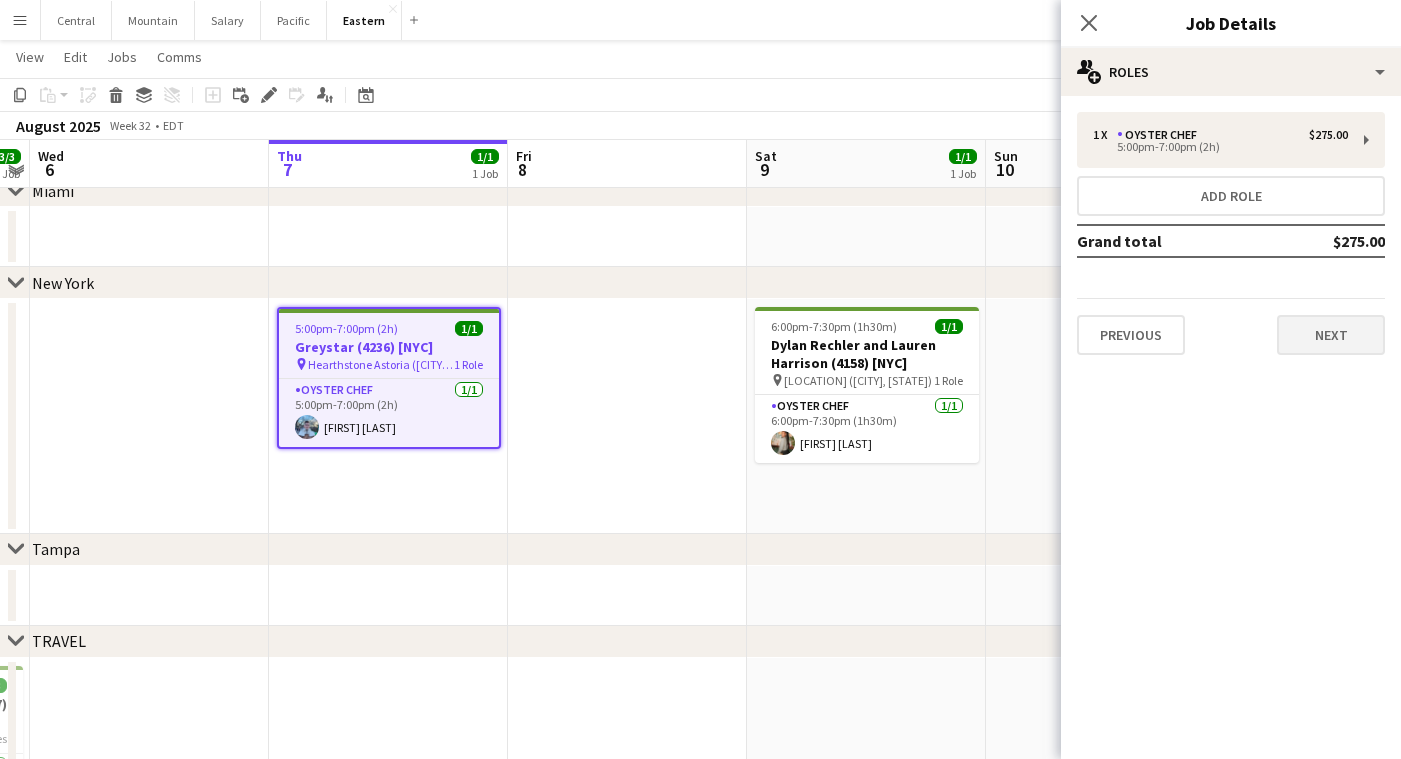 click on "Next" at bounding box center (1331, 335) 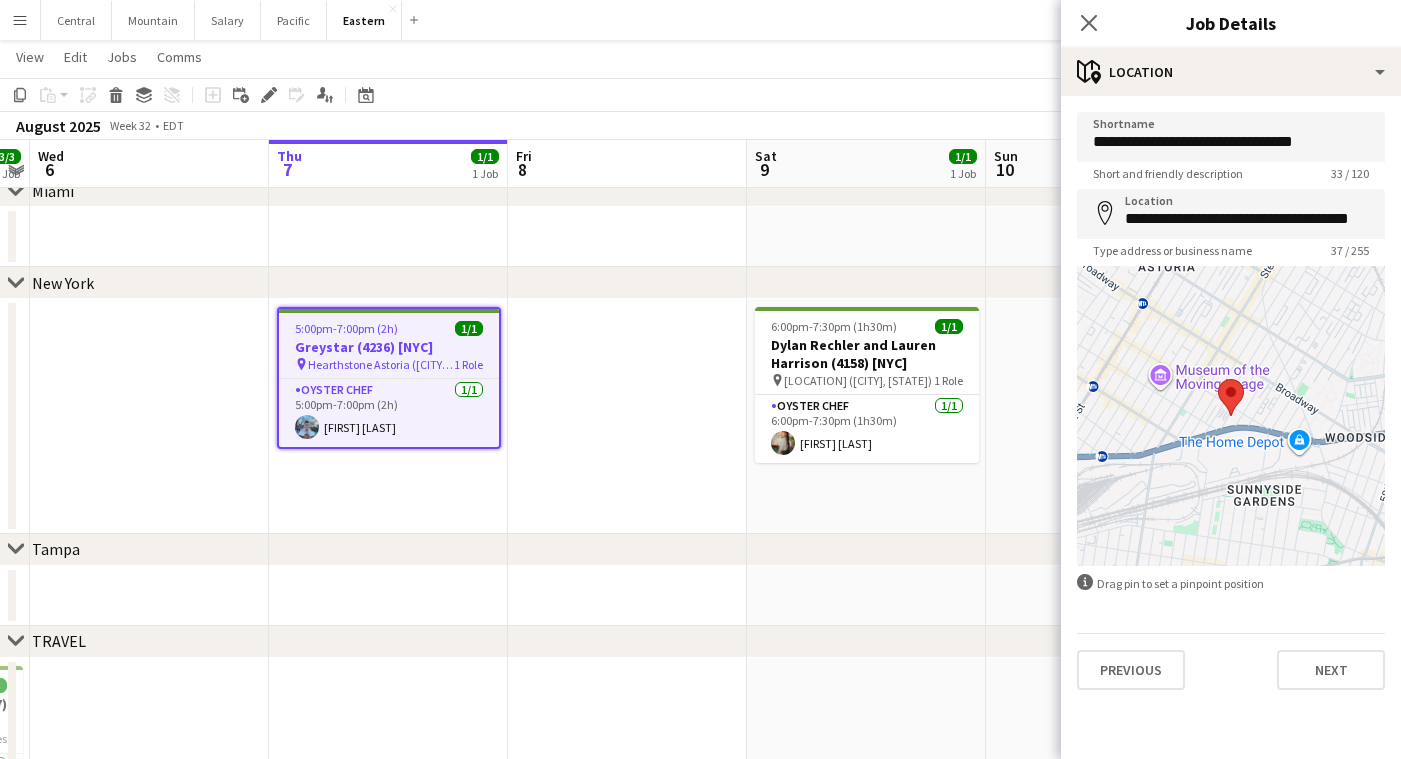 click on "**********" at bounding box center [1231, 401] 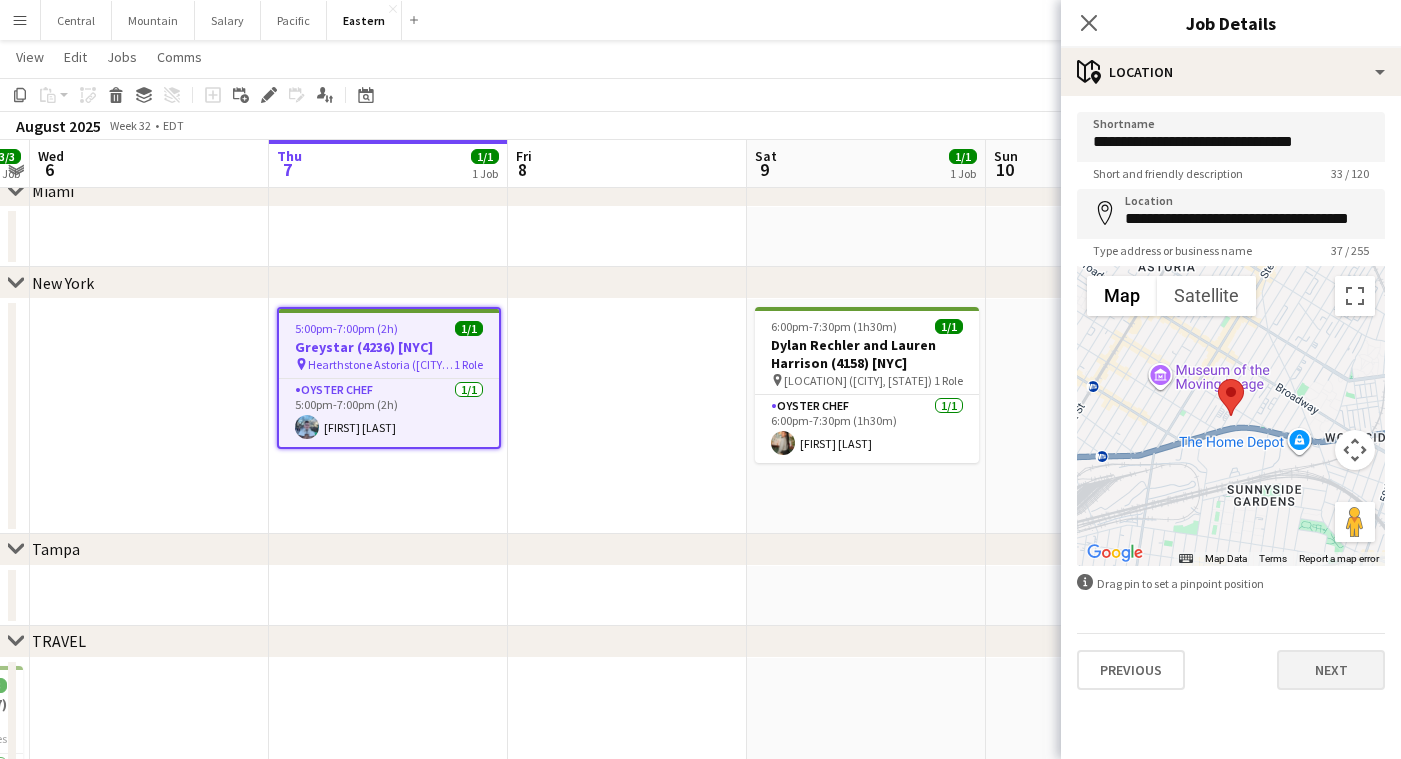 click on "Next" at bounding box center [1331, 670] 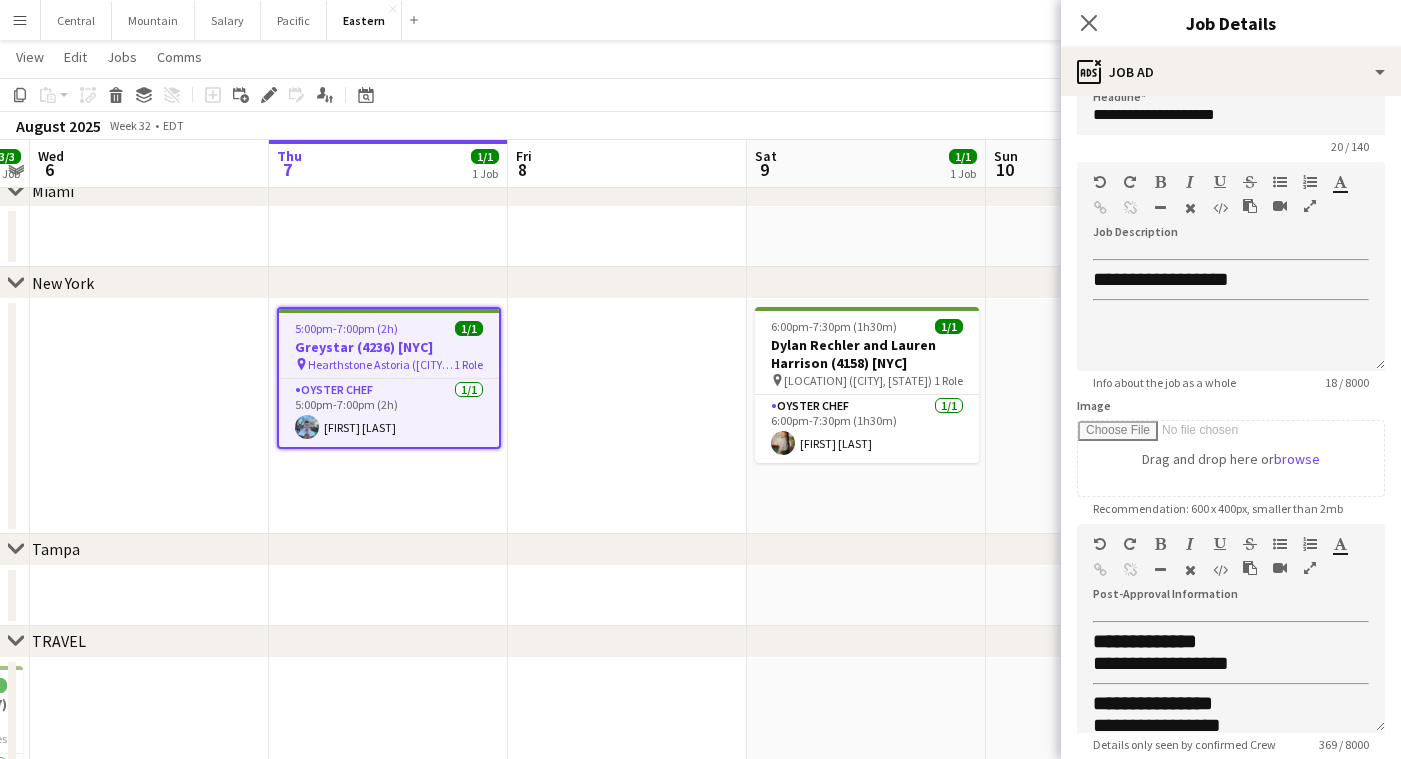 scroll, scrollTop: 28, scrollLeft: 0, axis: vertical 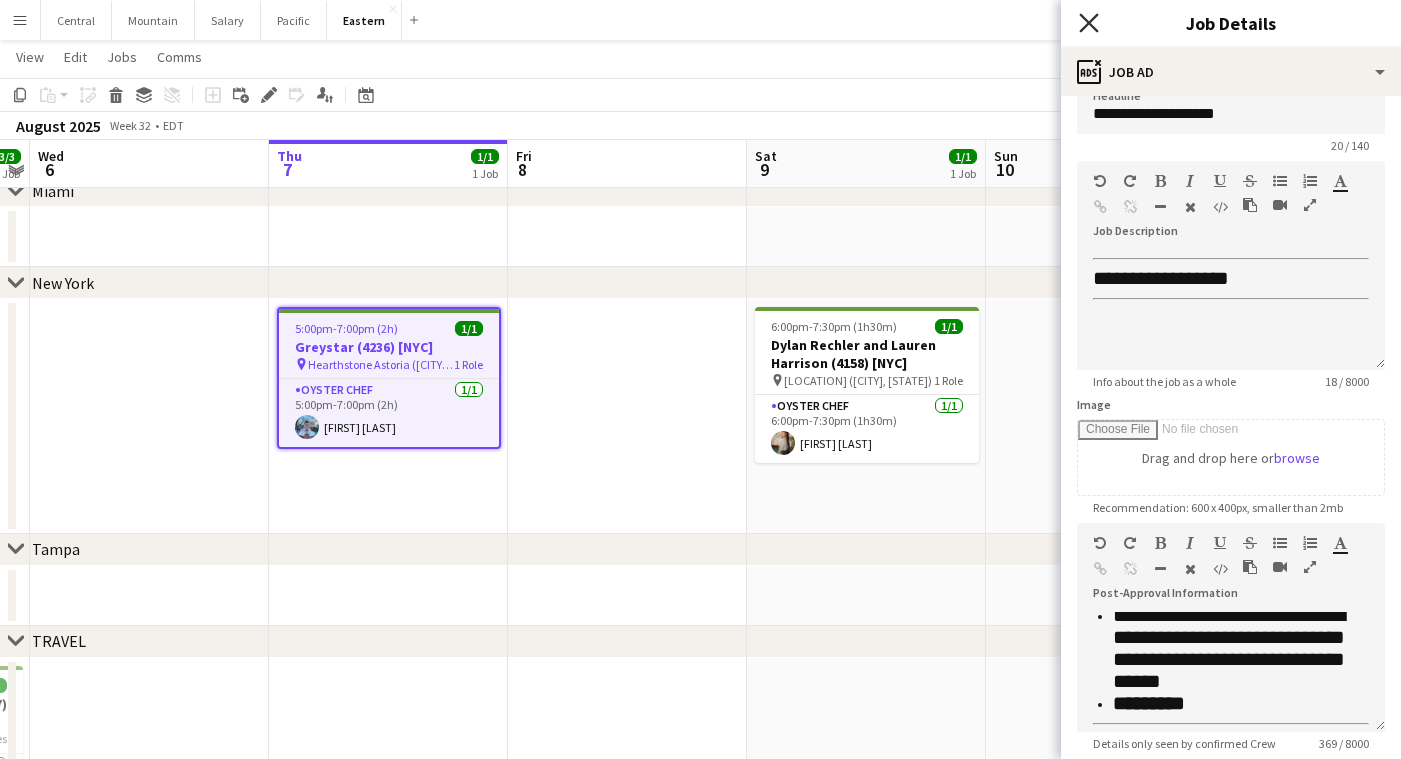 click on "Close pop-in" 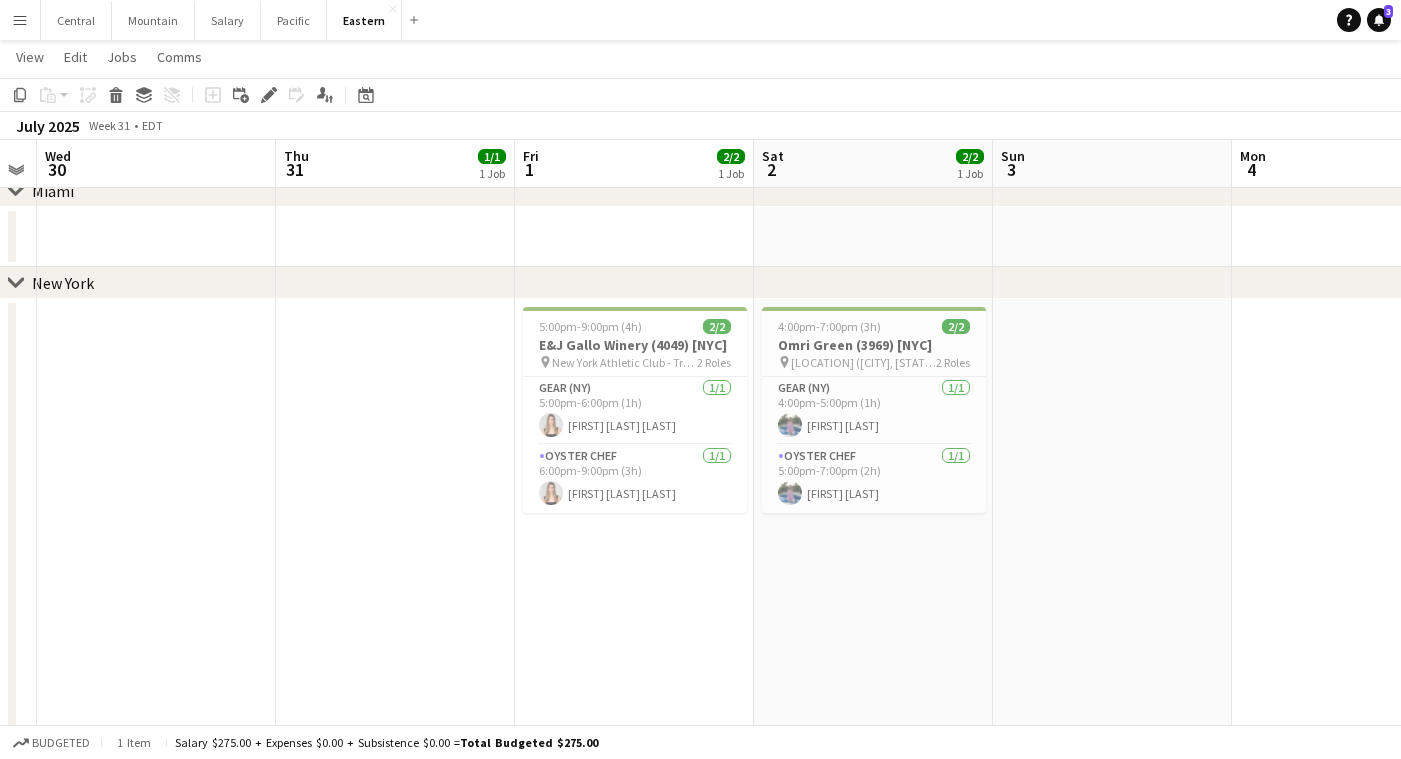 scroll, scrollTop: 0, scrollLeft: 692, axis: horizontal 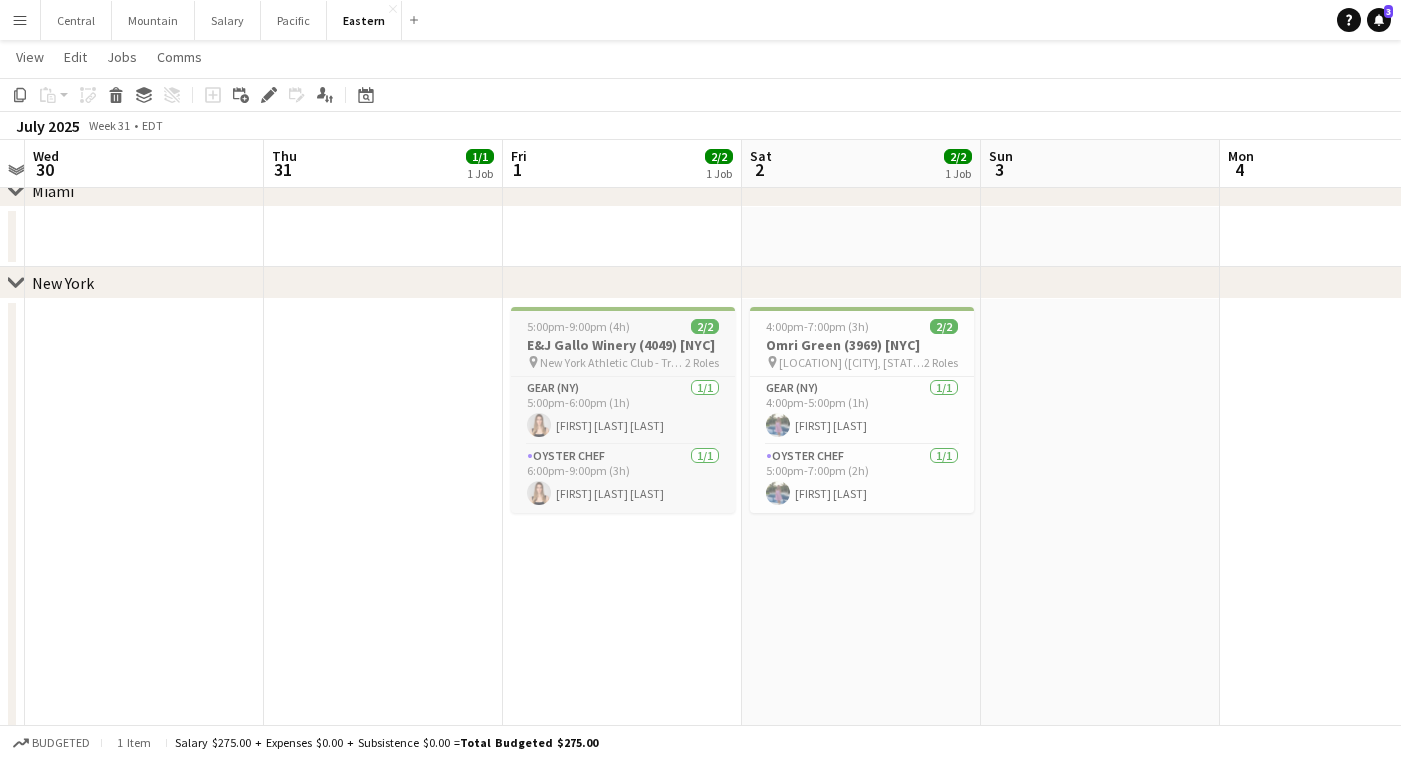click on "E&J Gallo Winery (4049) [NYC]" at bounding box center [623, 345] 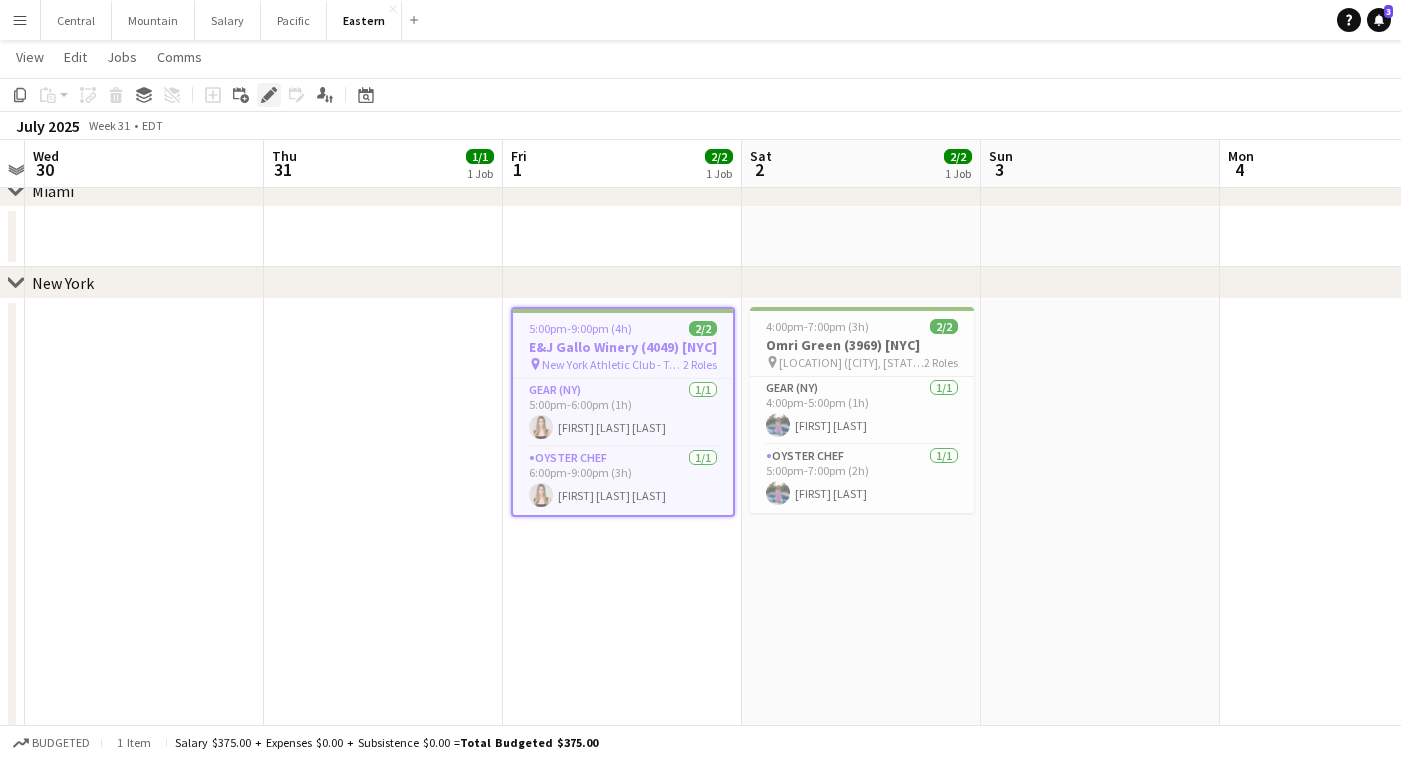 click on "Edit" 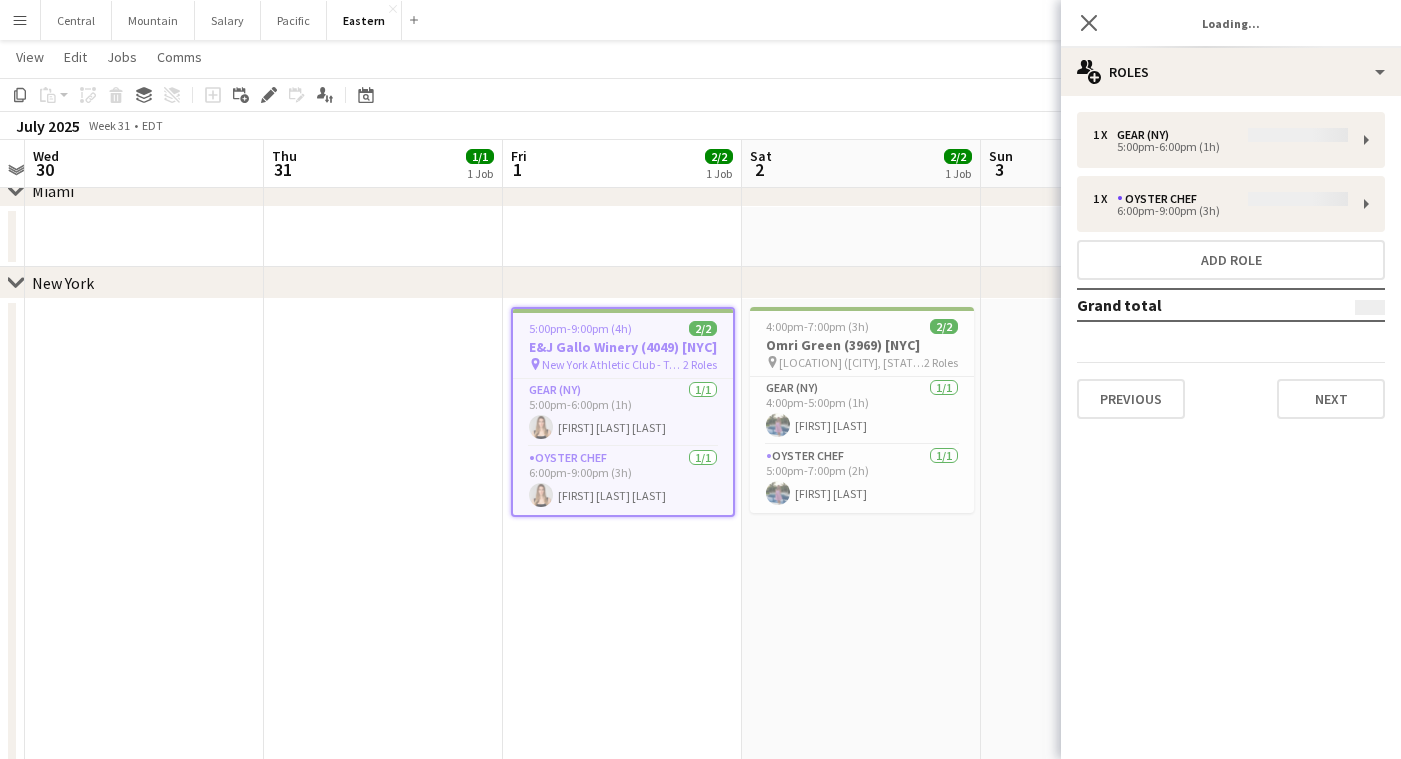 type on "**********" 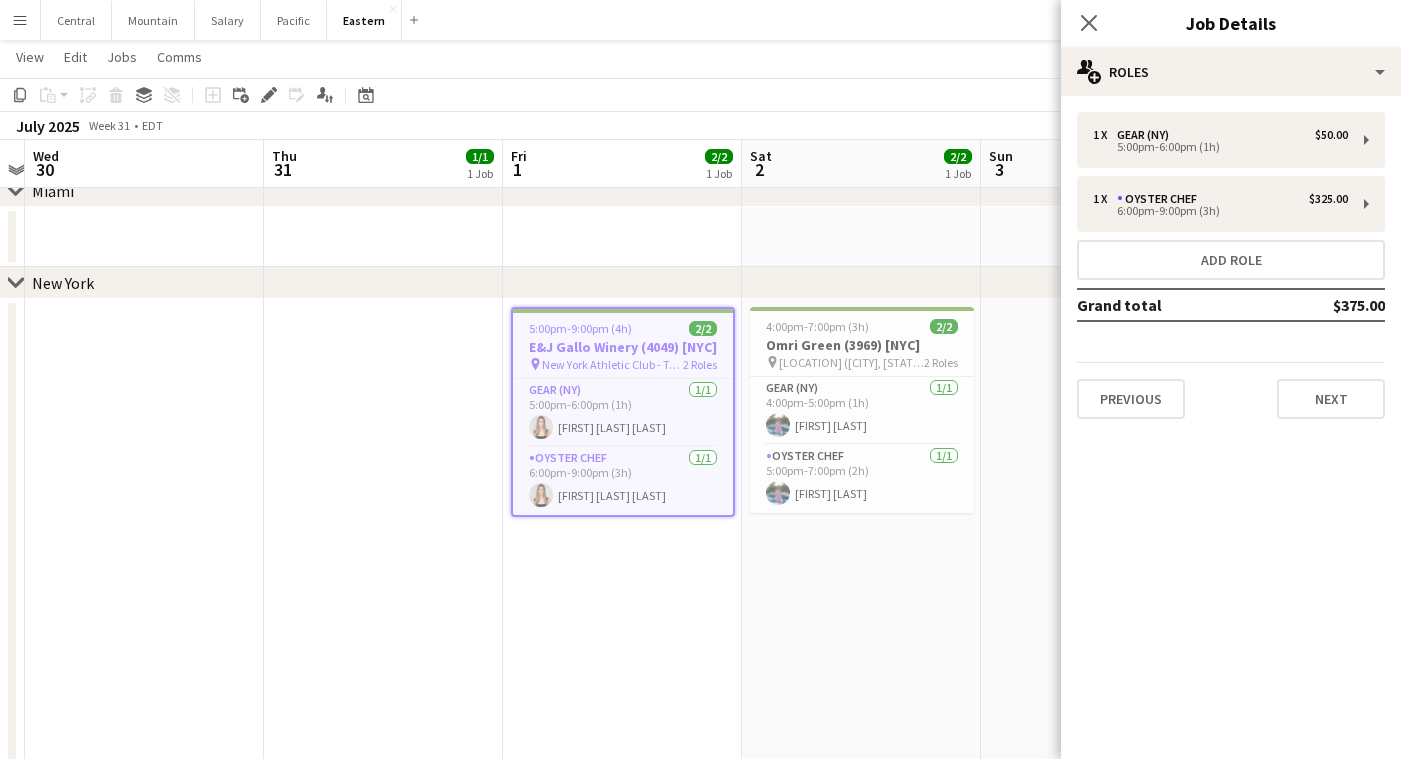 click on "Previous   Next" at bounding box center (1231, 390) 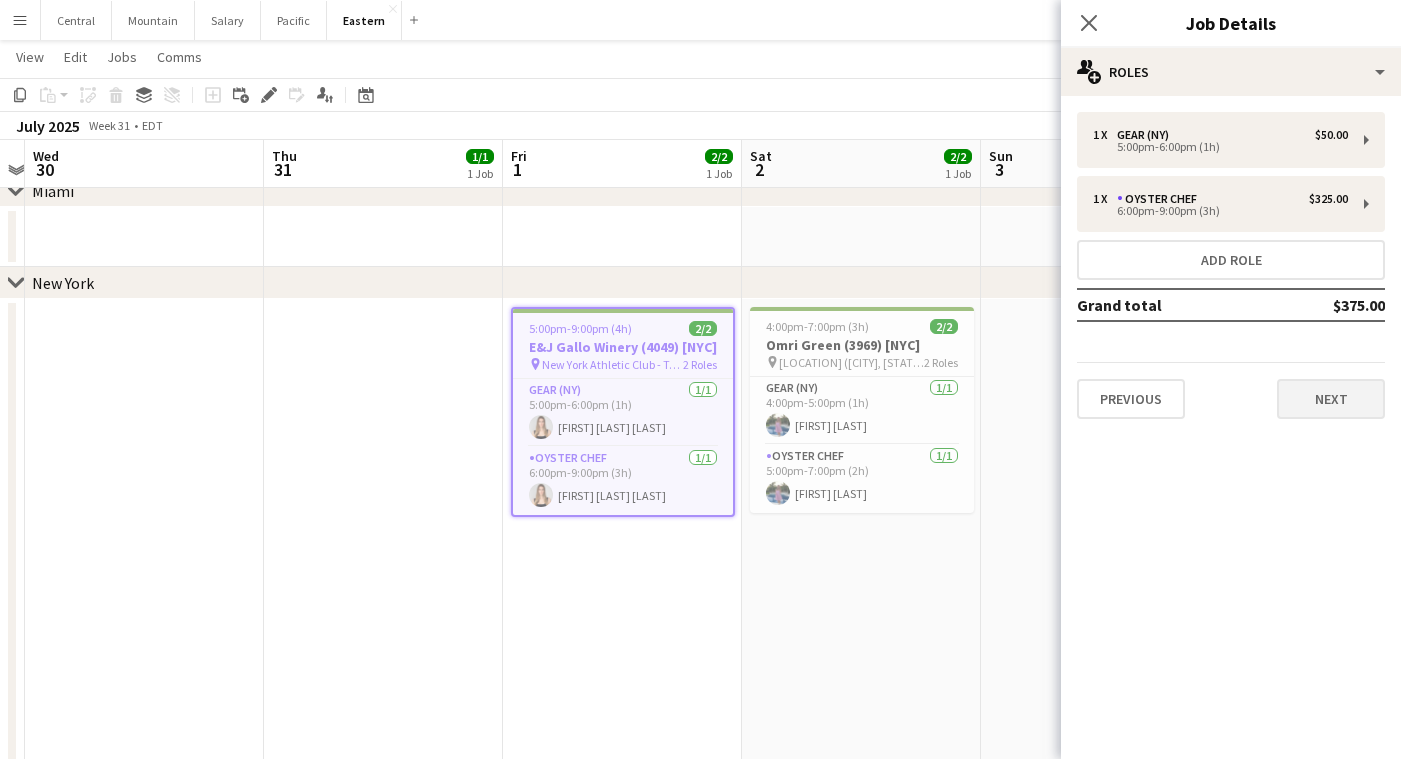 click on "Next" at bounding box center (1331, 399) 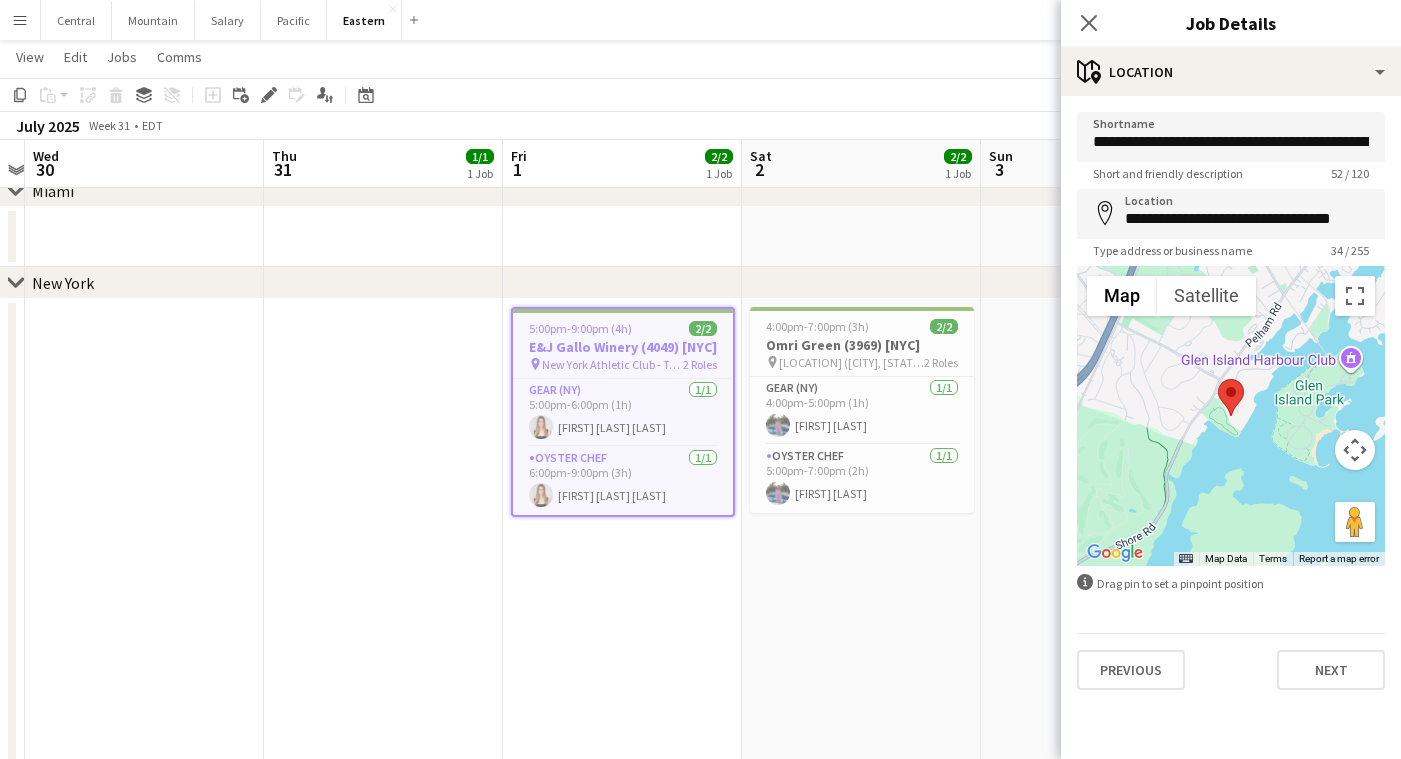 click on "**********" at bounding box center (1231, 401) 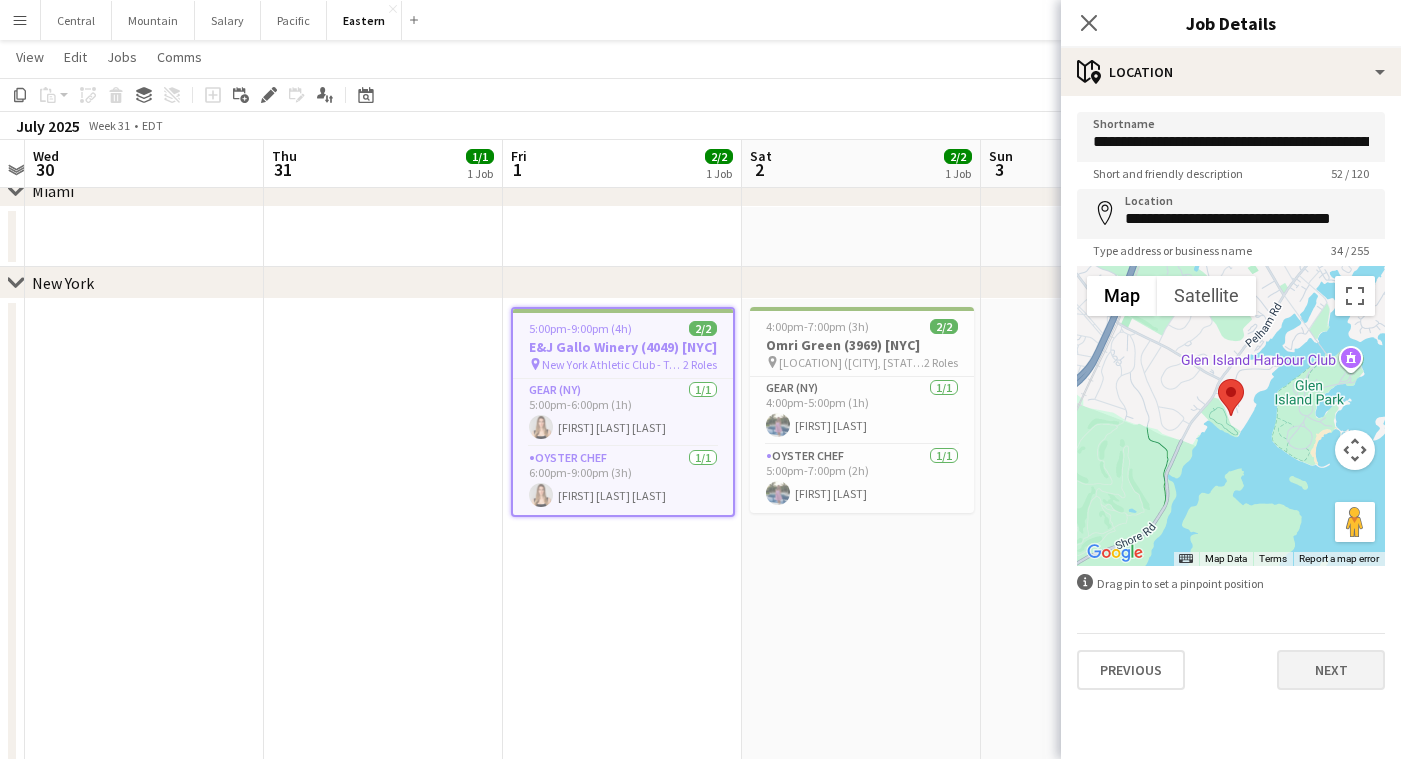click on "Next" at bounding box center (1331, 670) 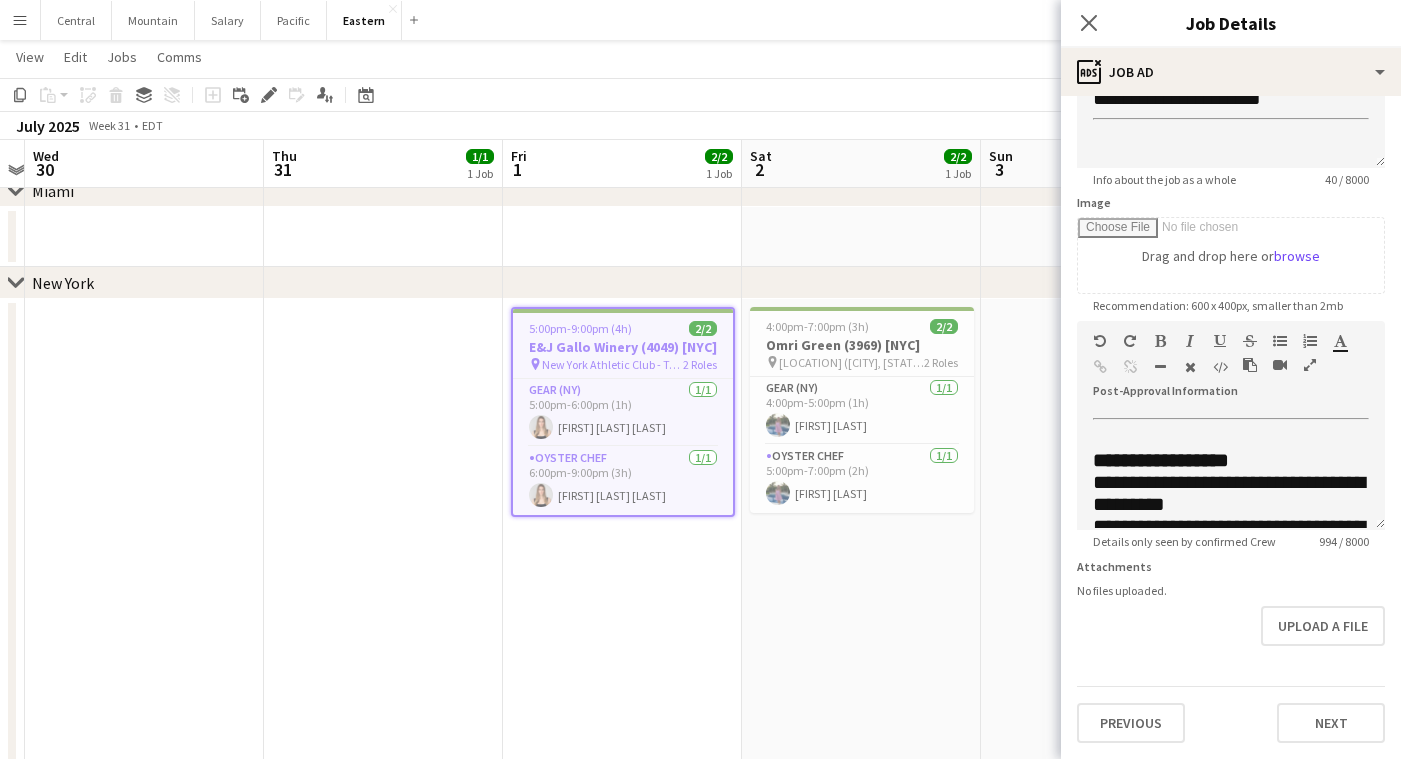 scroll, scrollTop: 230, scrollLeft: 0, axis: vertical 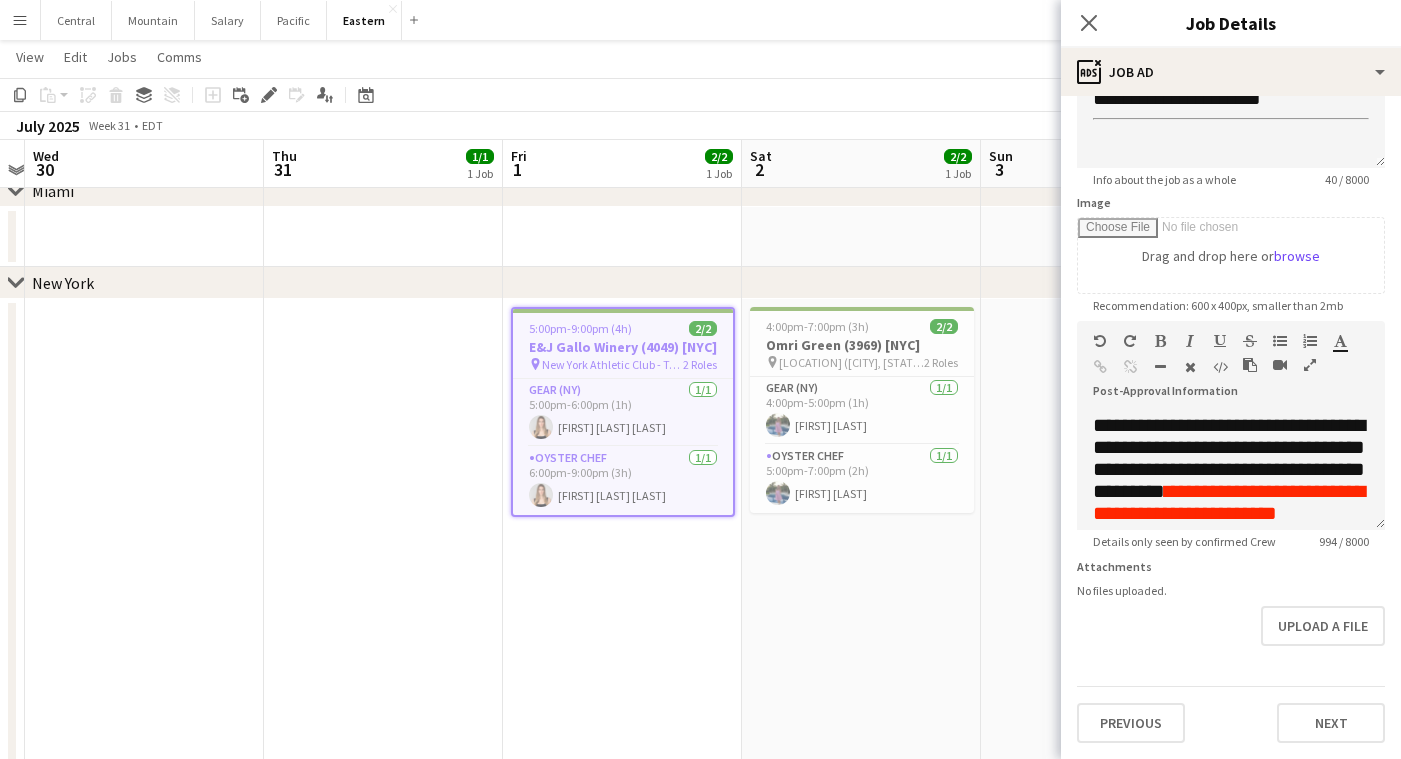 click at bounding box center [1310, 365] 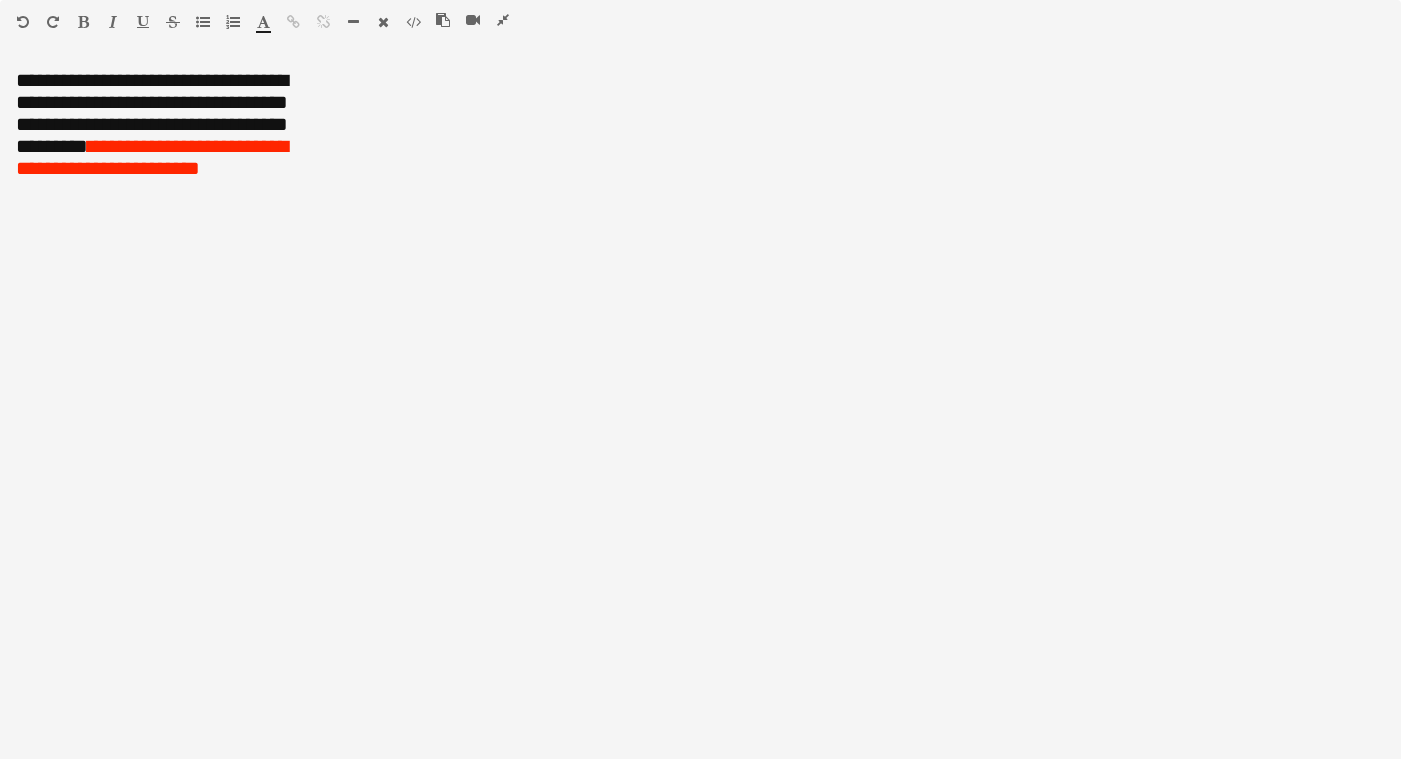 scroll, scrollTop: 0, scrollLeft: 0, axis: both 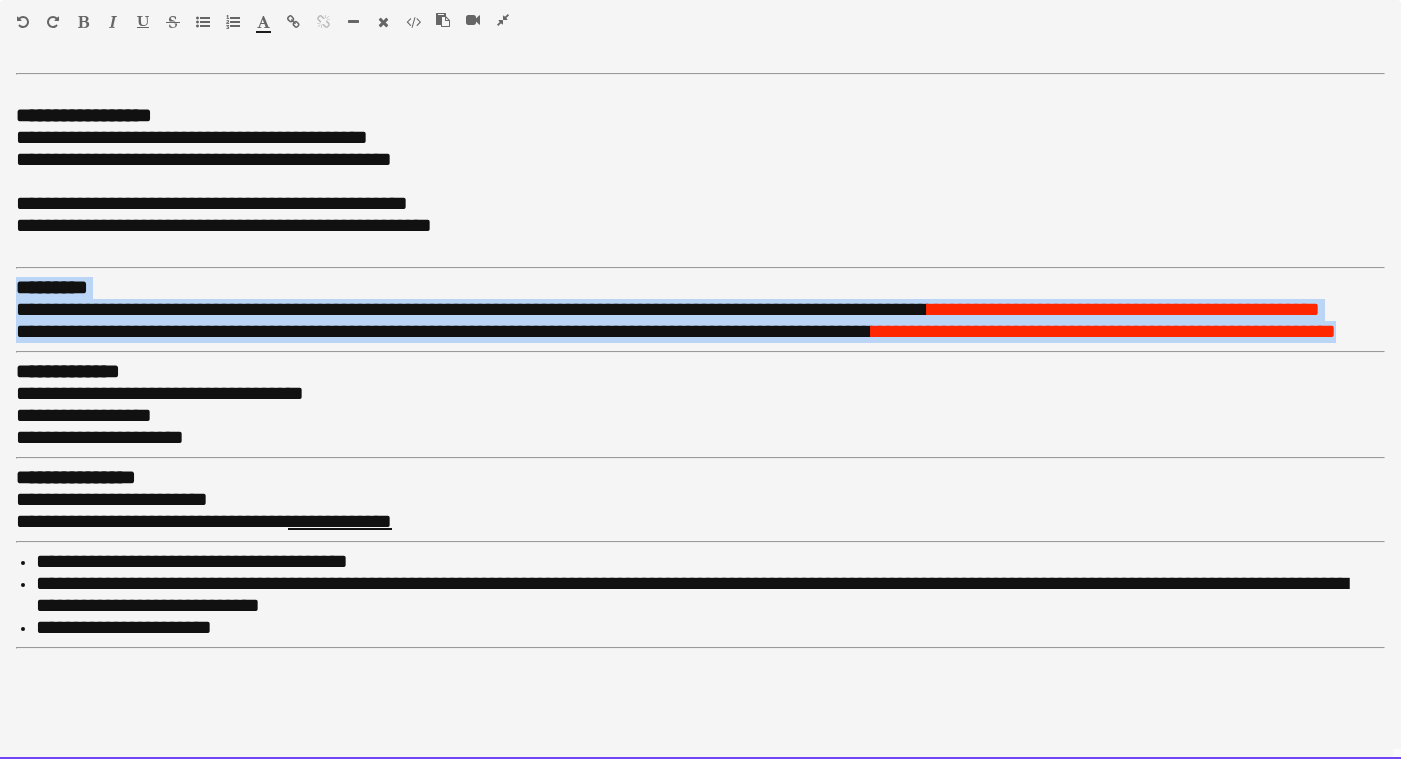 drag, startPoint x: 93, startPoint y: 342, endPoint x: -27, endPoint y: 276, distance: 136.95255 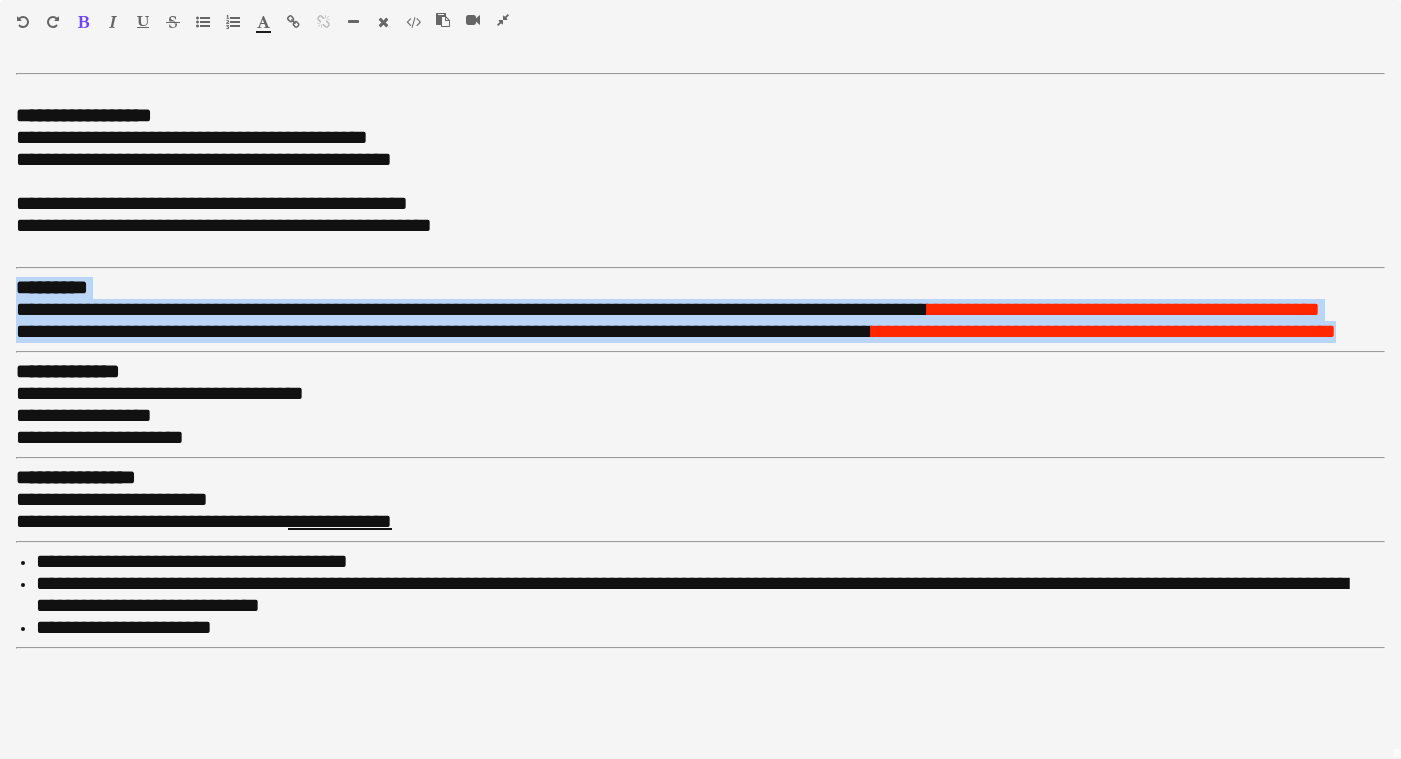 click at bounding box center (503, 20) 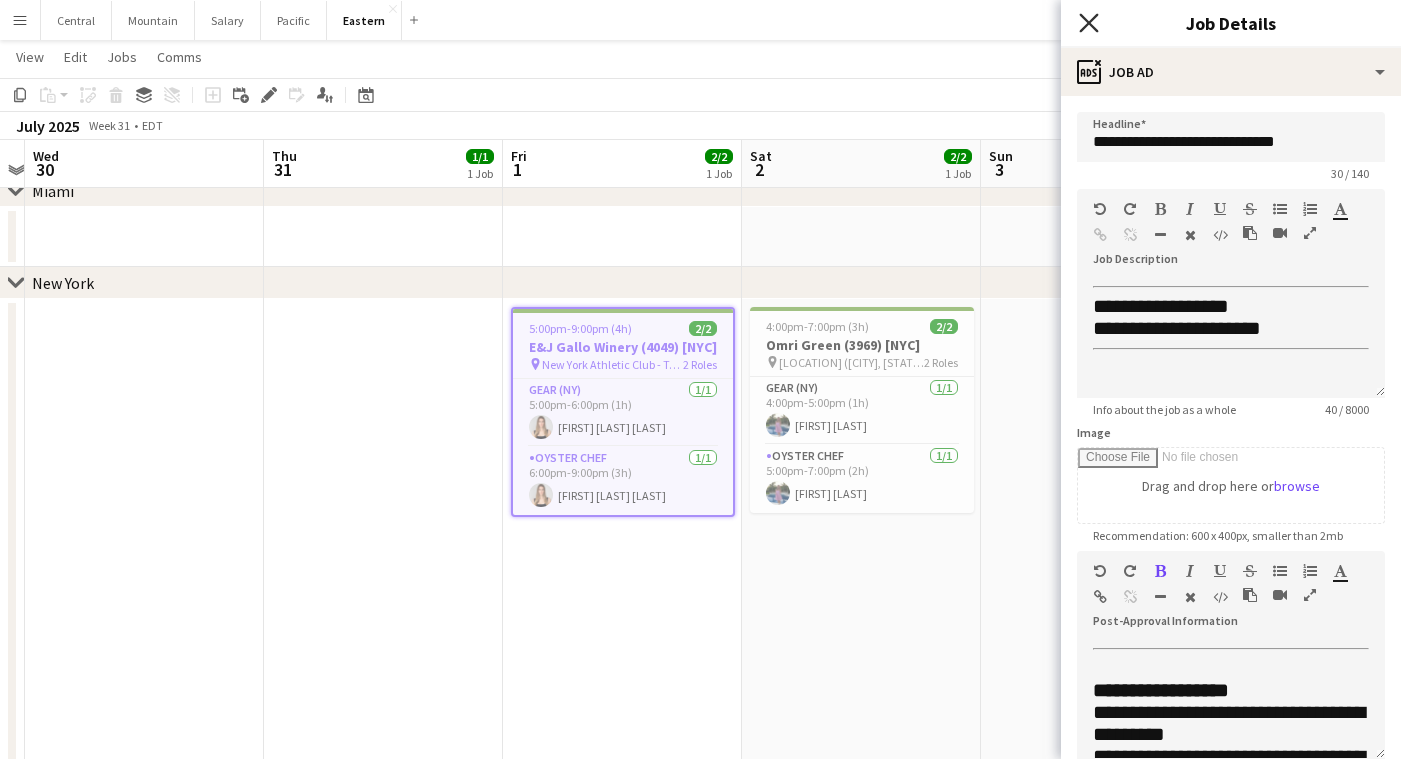 click on "Close pop-in" 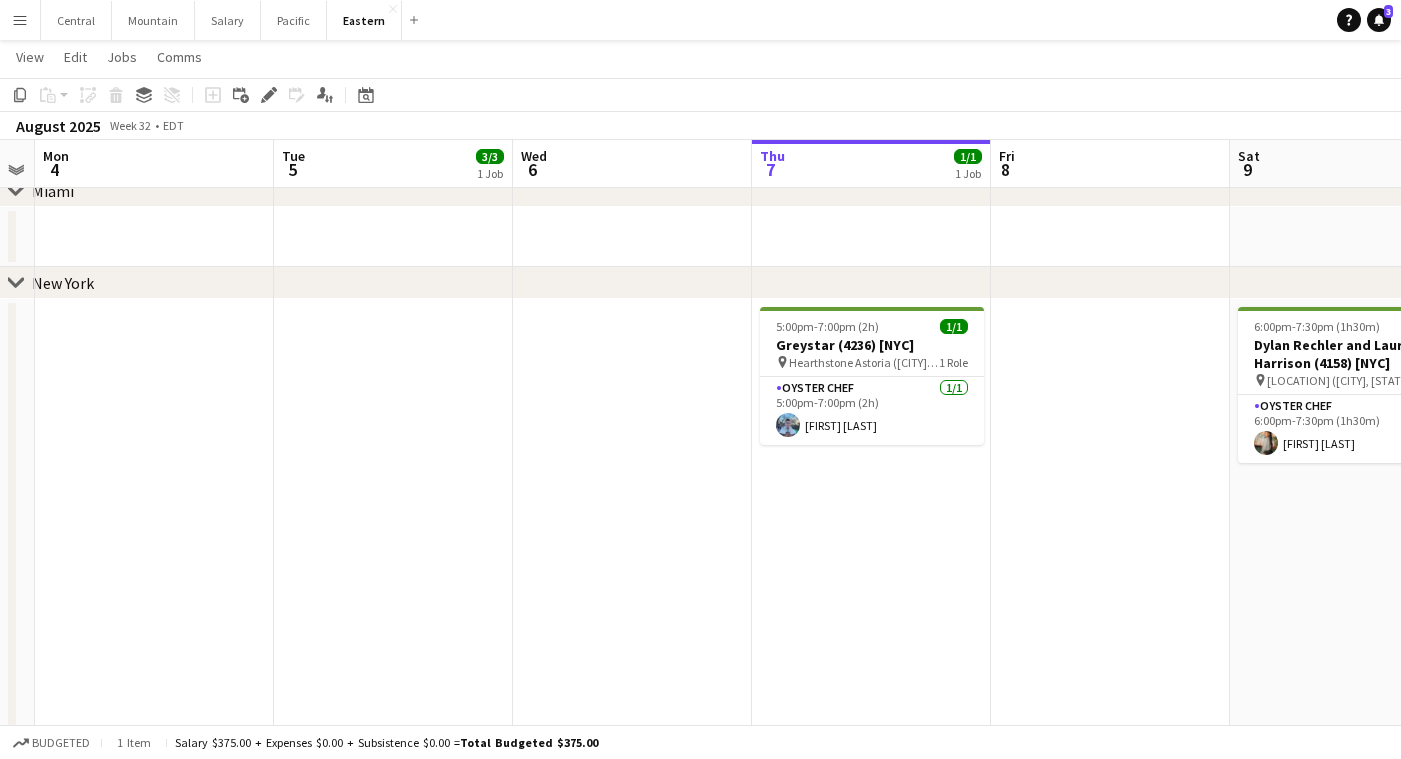 scroll, scrollTop: 0, scrollLeft: 817, axis: horizontal 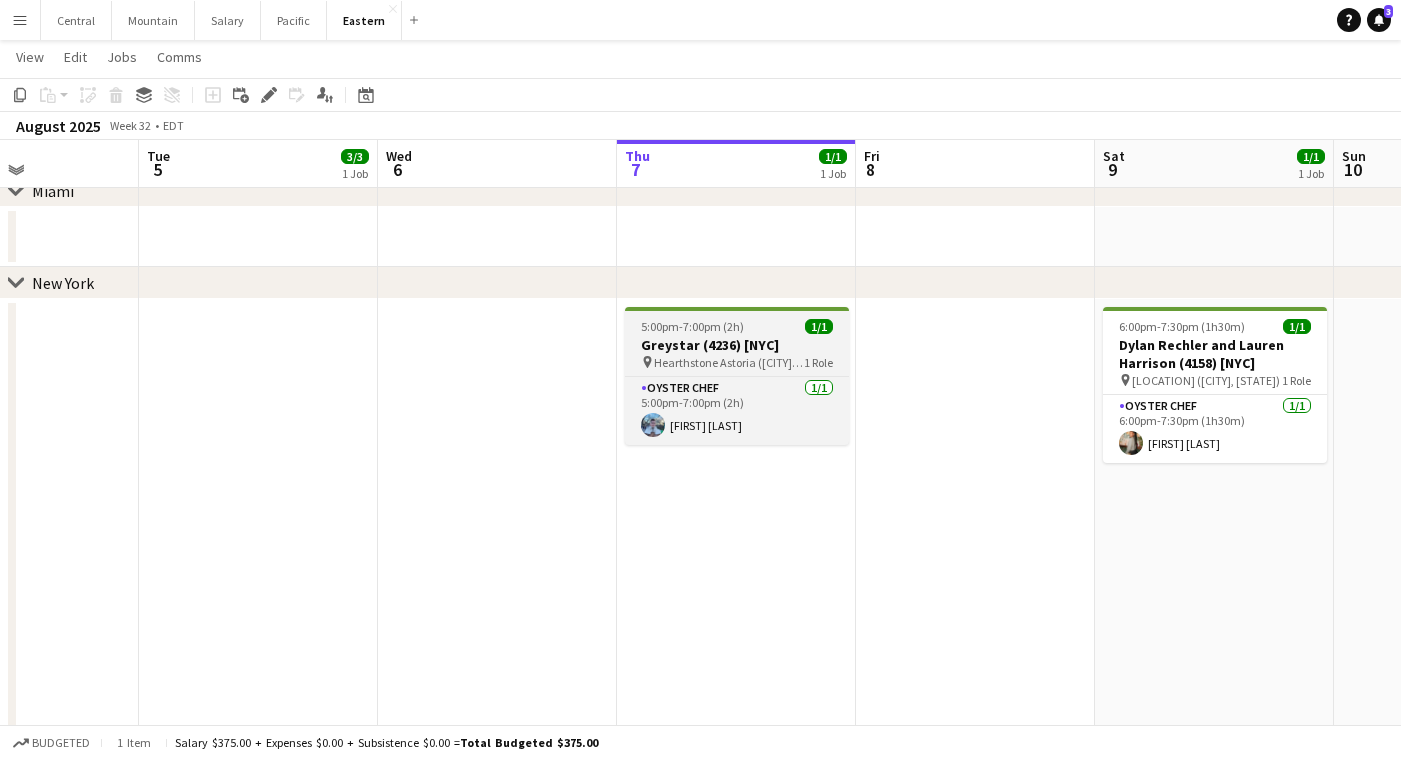 click on "5:00pm-7:00pm (2h)" at bounding box center (692, 326) 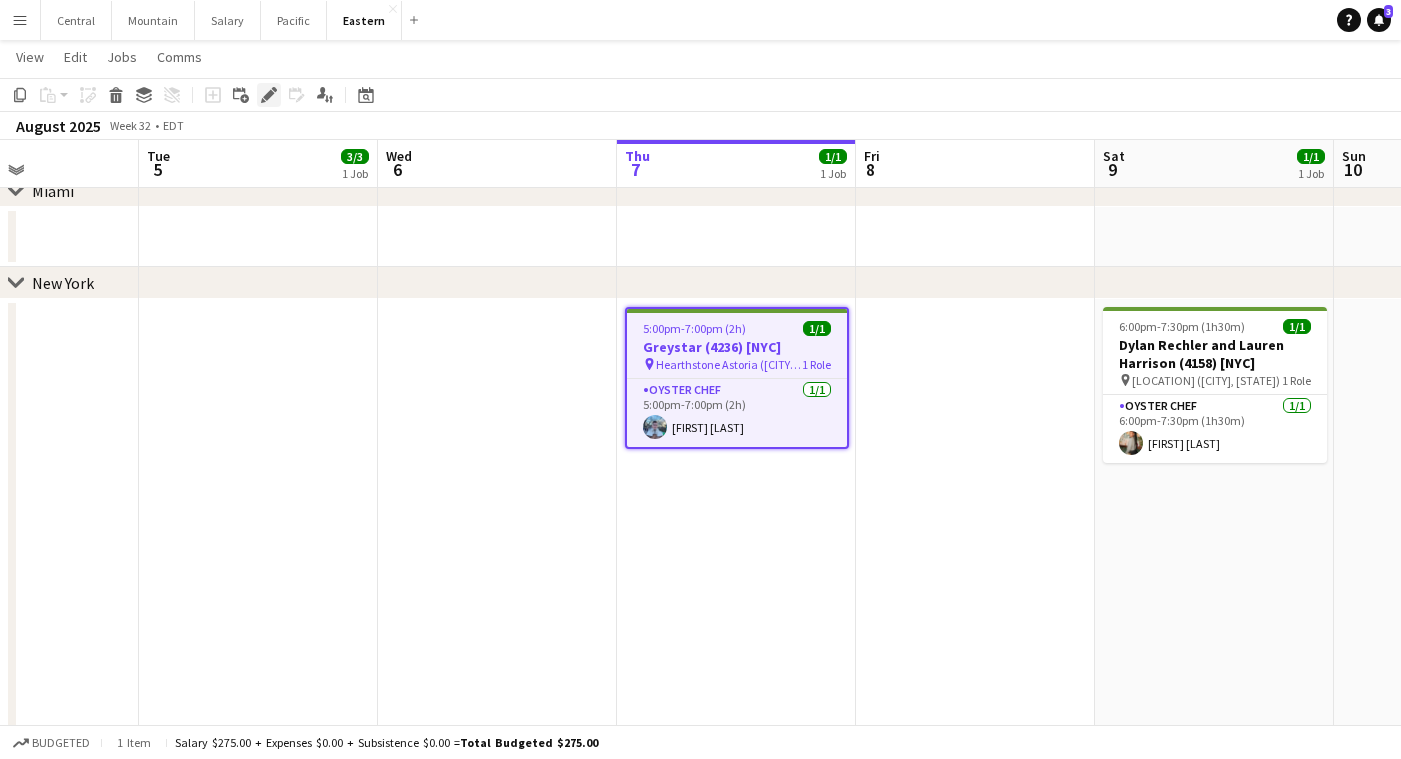 click 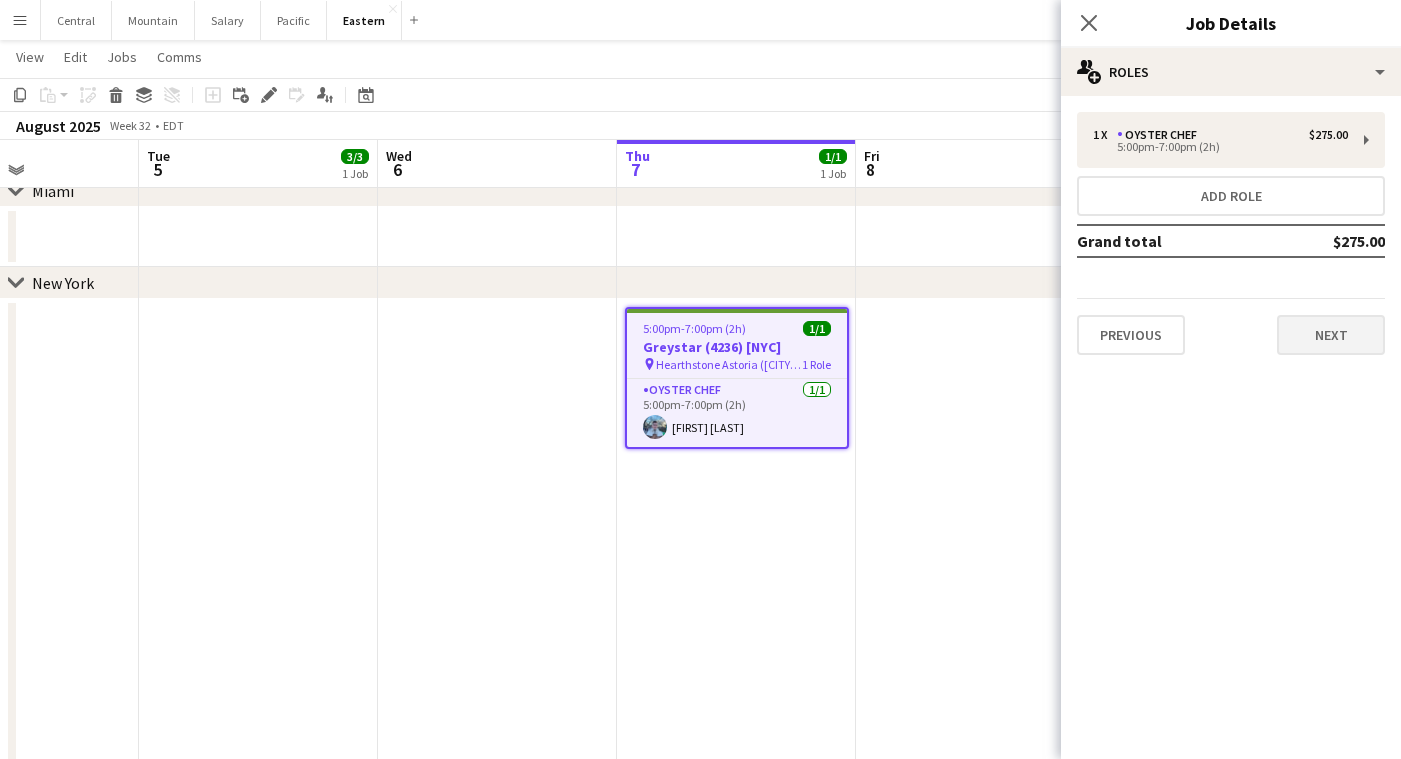 click on "Next" at bounding box center [1331, 335] 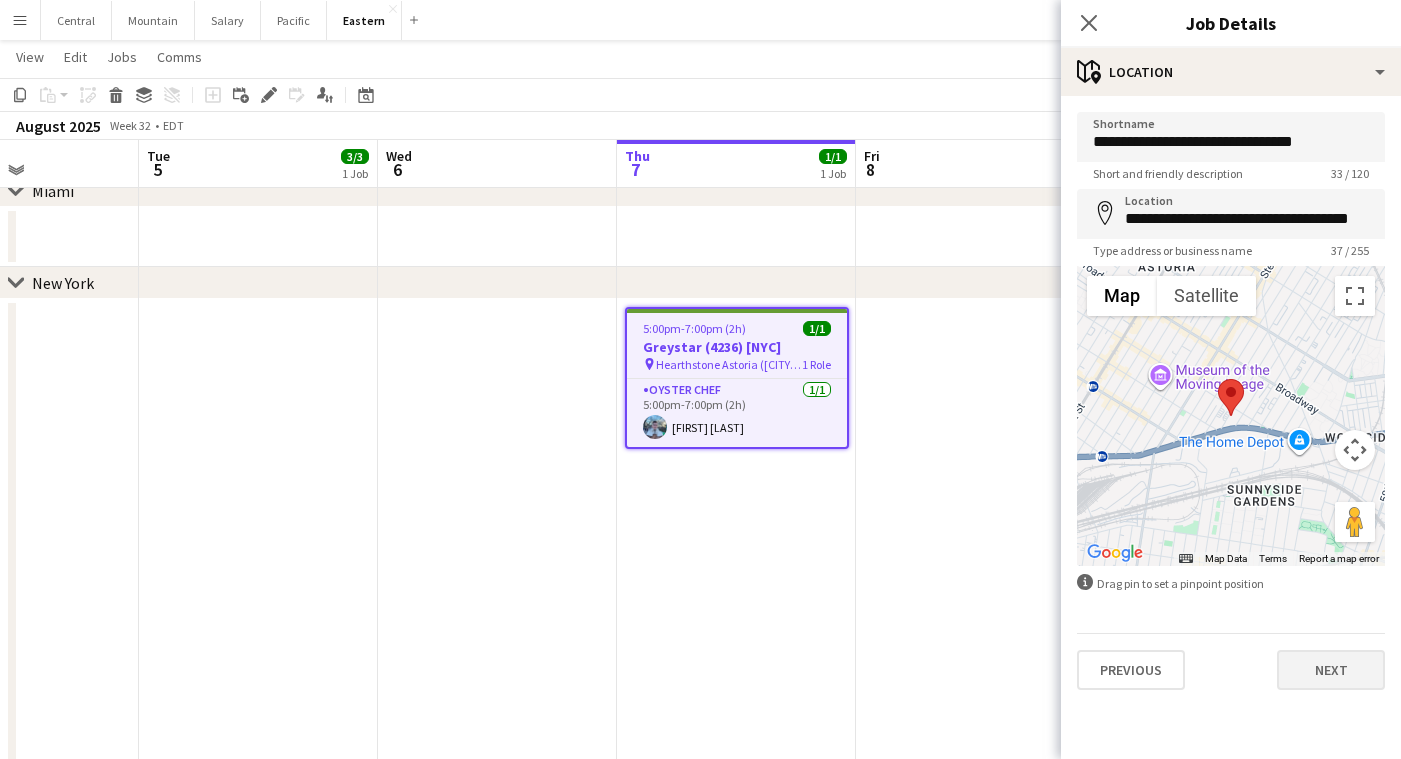 click on "Next" at bounding box center [1331, 670] 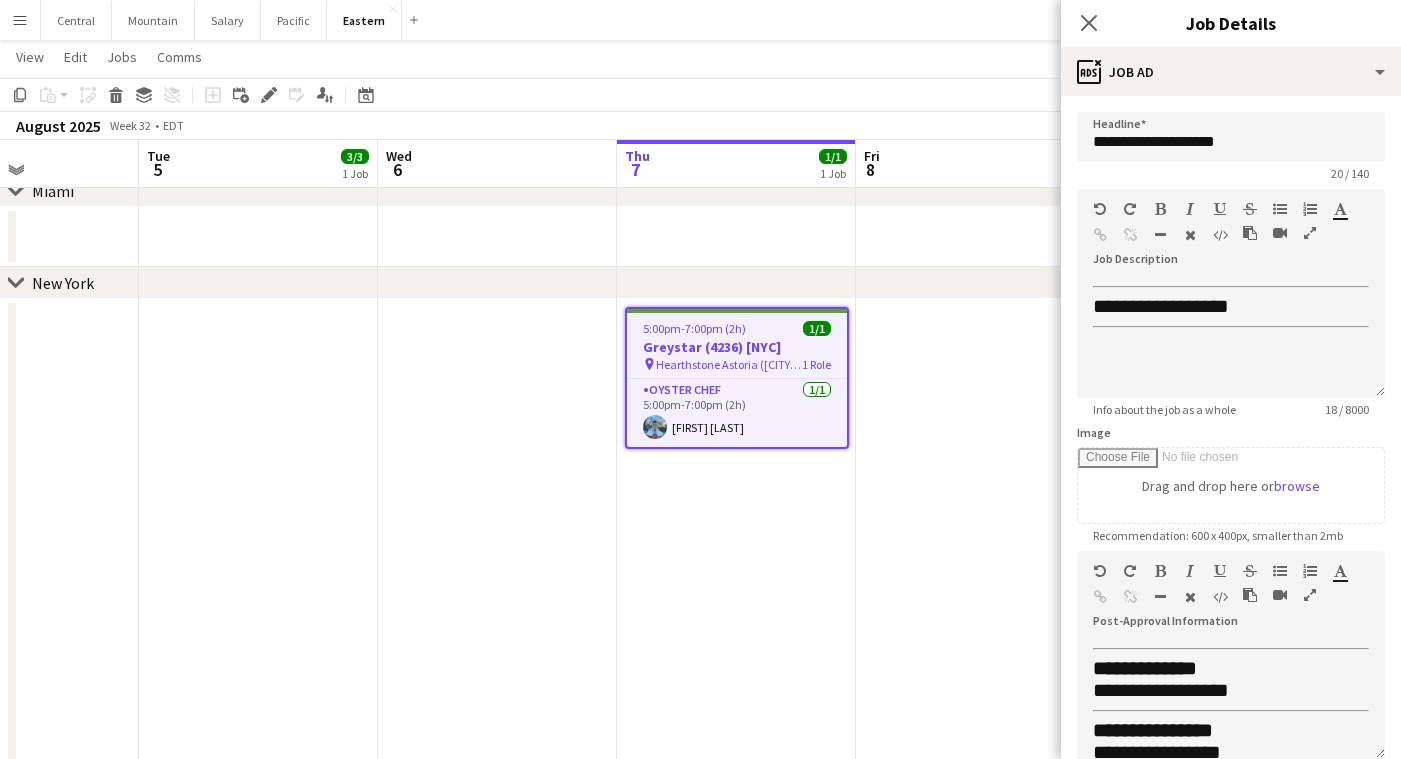 click at bounding box center (1310, 595) 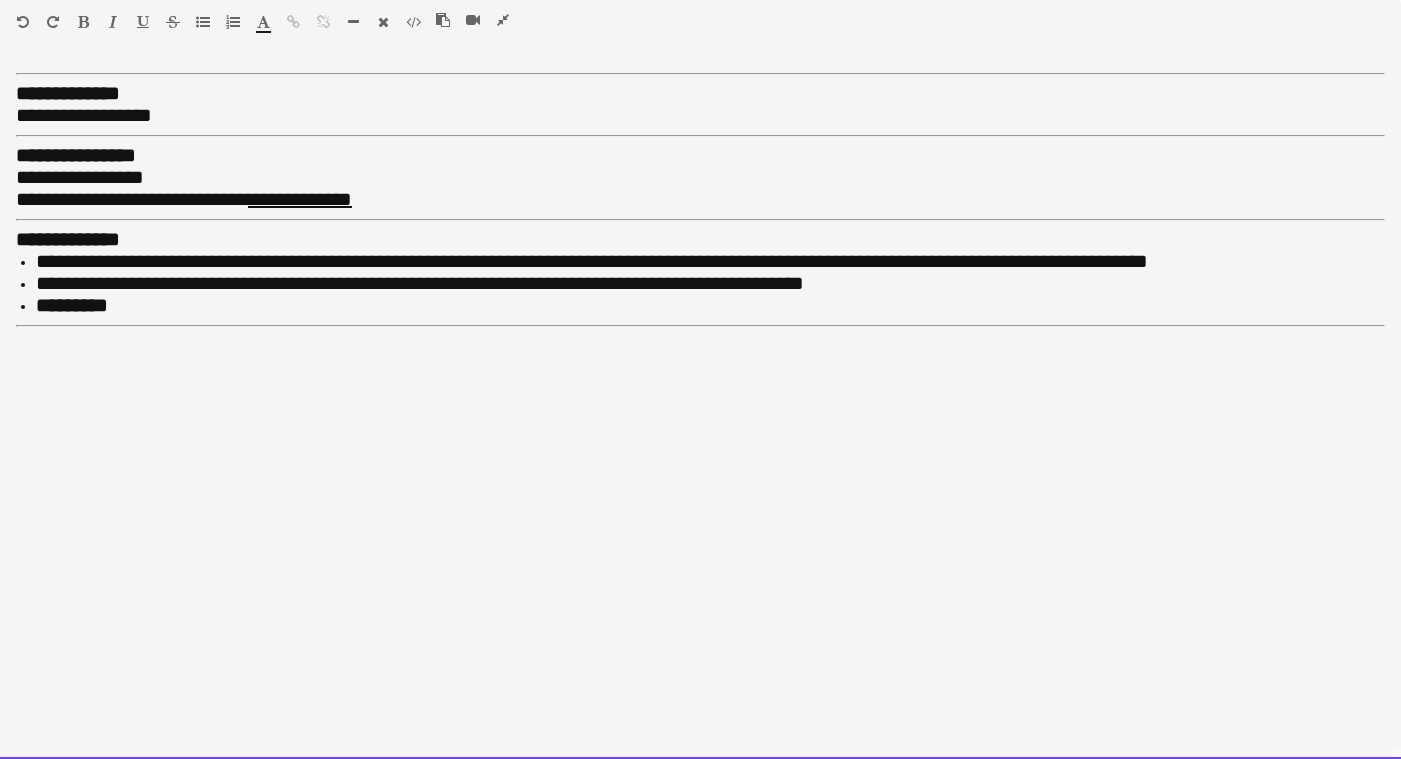 click on "[REDACTED]" at bounding box center (700, 412) 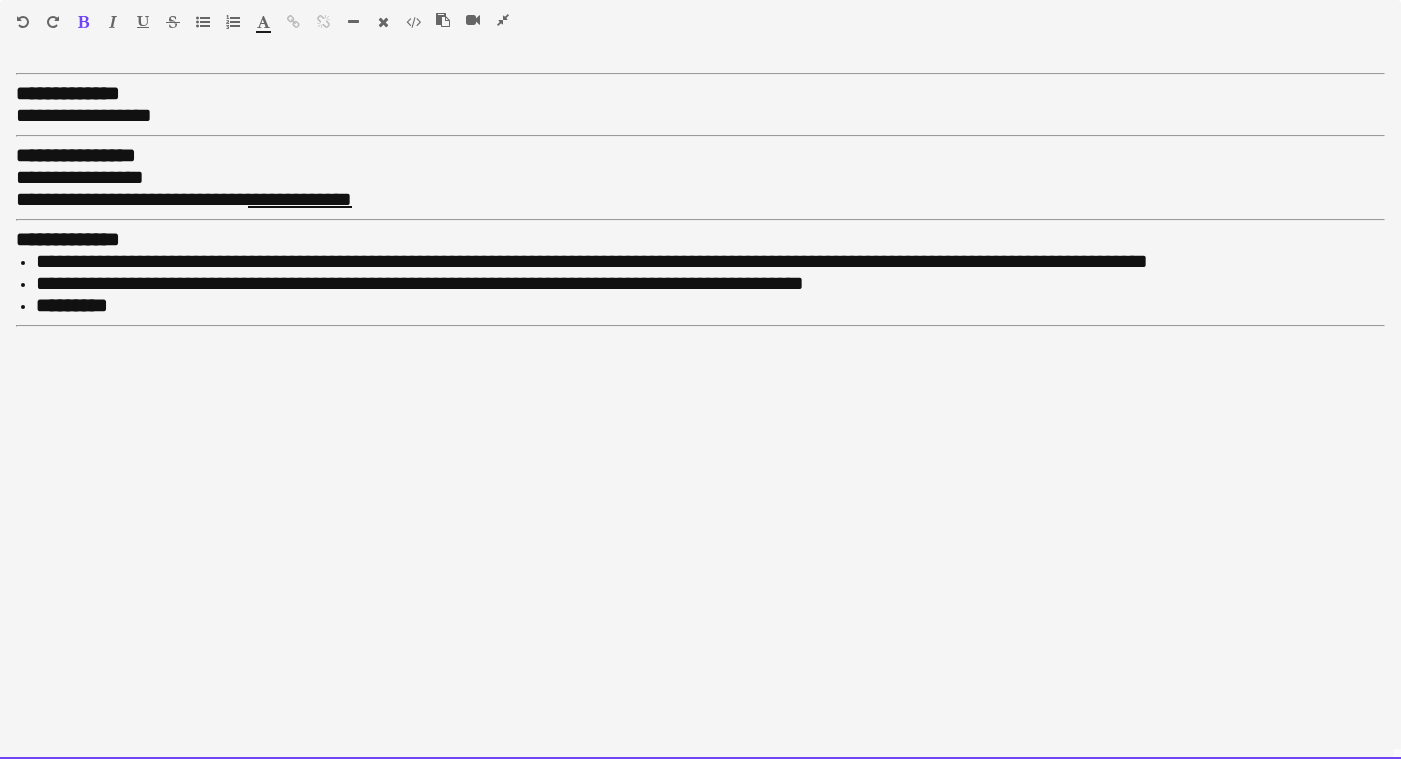 click on "[REDACTED]" at bounding box center [700, 412] 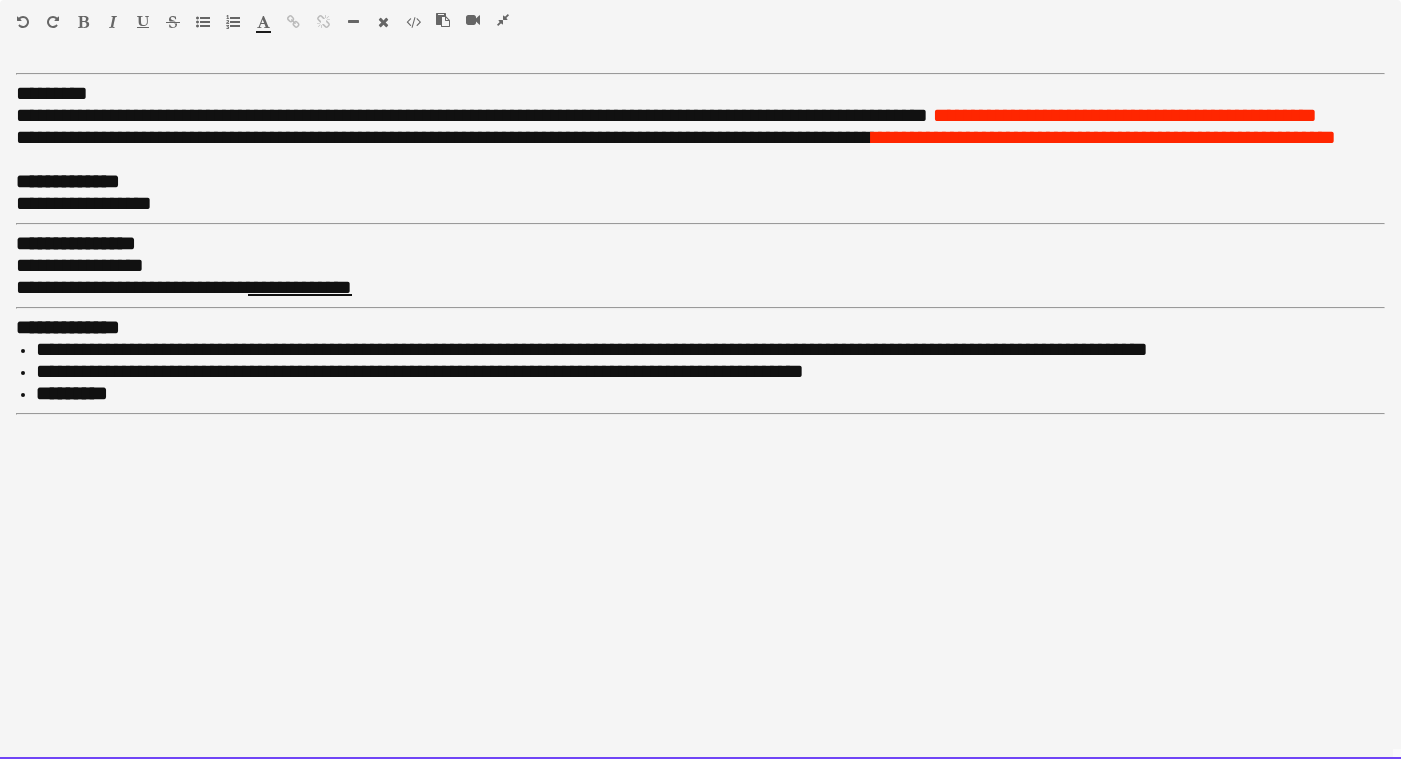 click at bounding box center (331, 26) 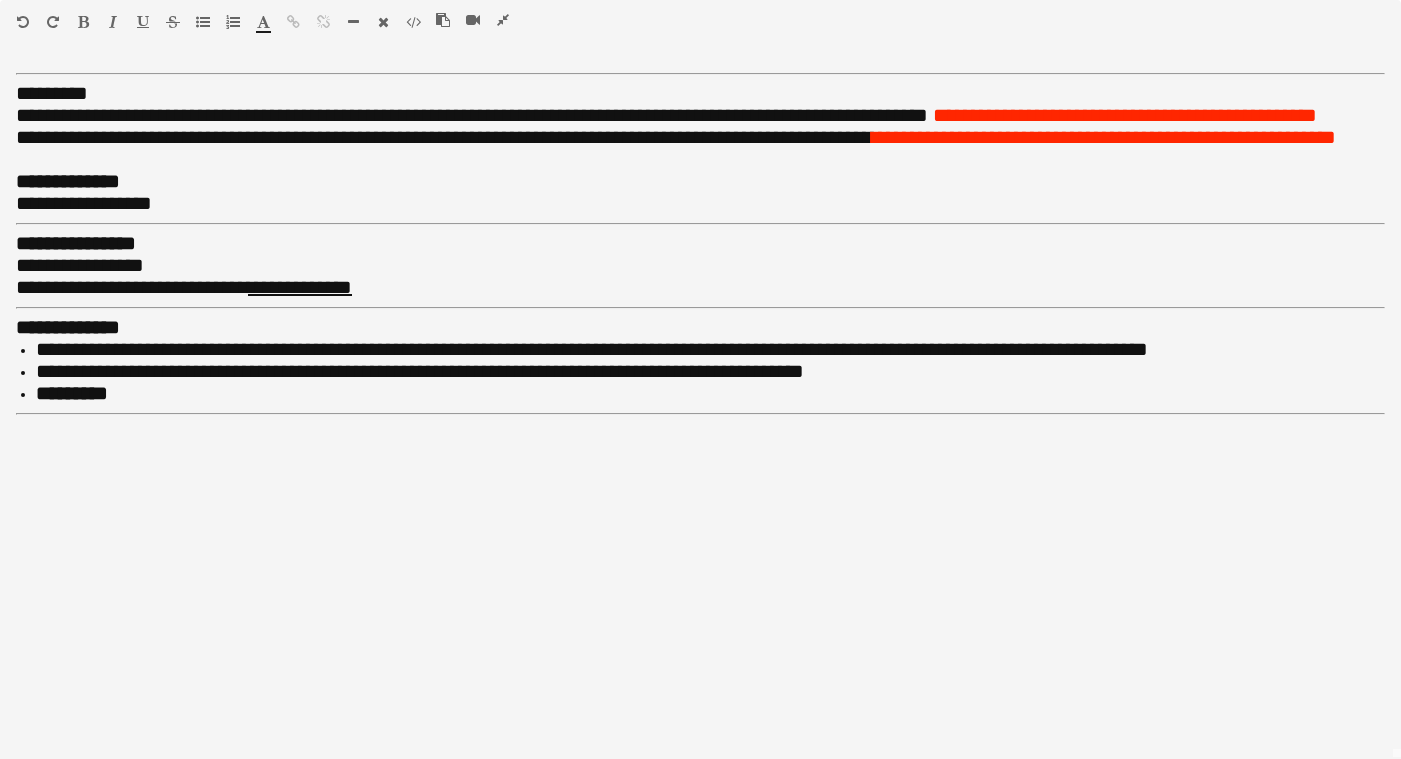 click at bounding box center [353, 22] 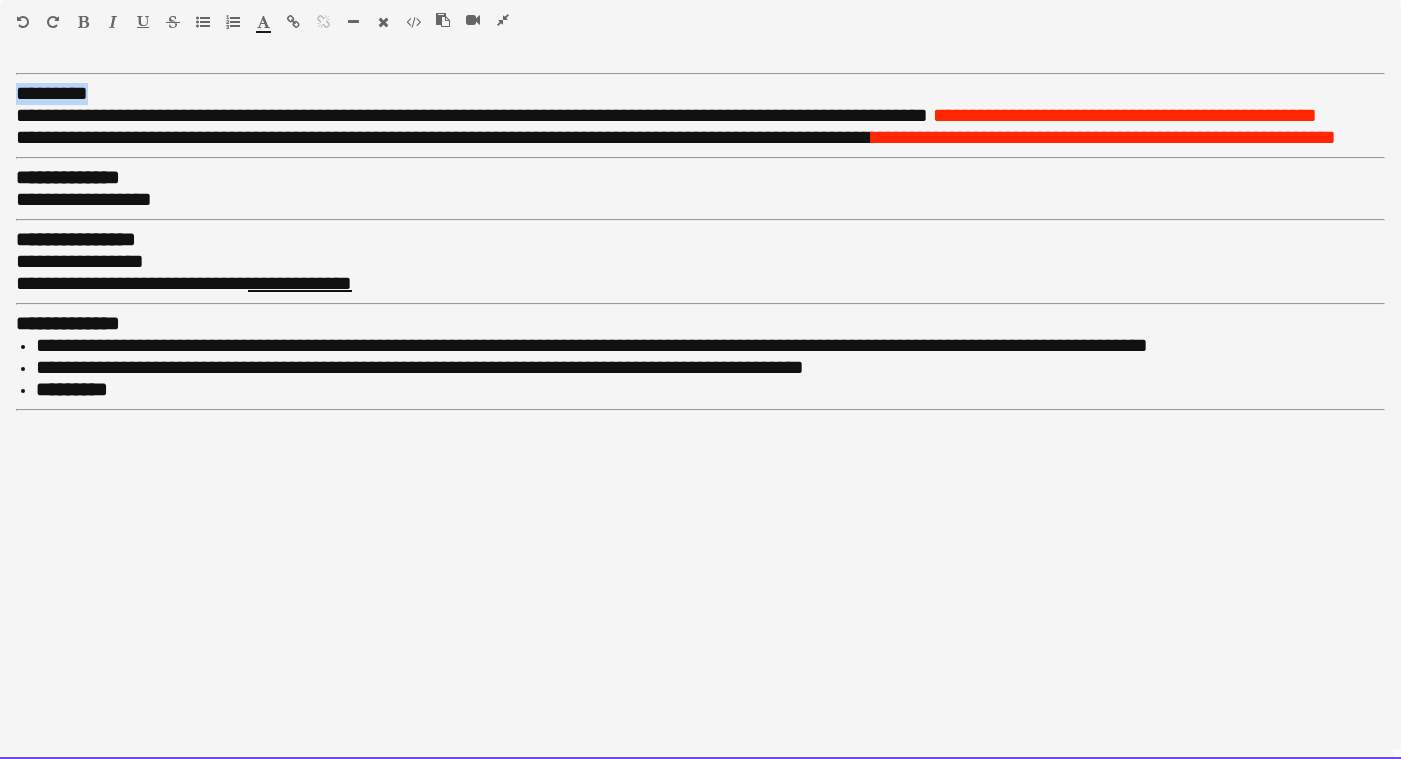 drag, startPoint x: 102, startPoint y: 93, endPoint x: 1, endPoint y: 93, distance: 101 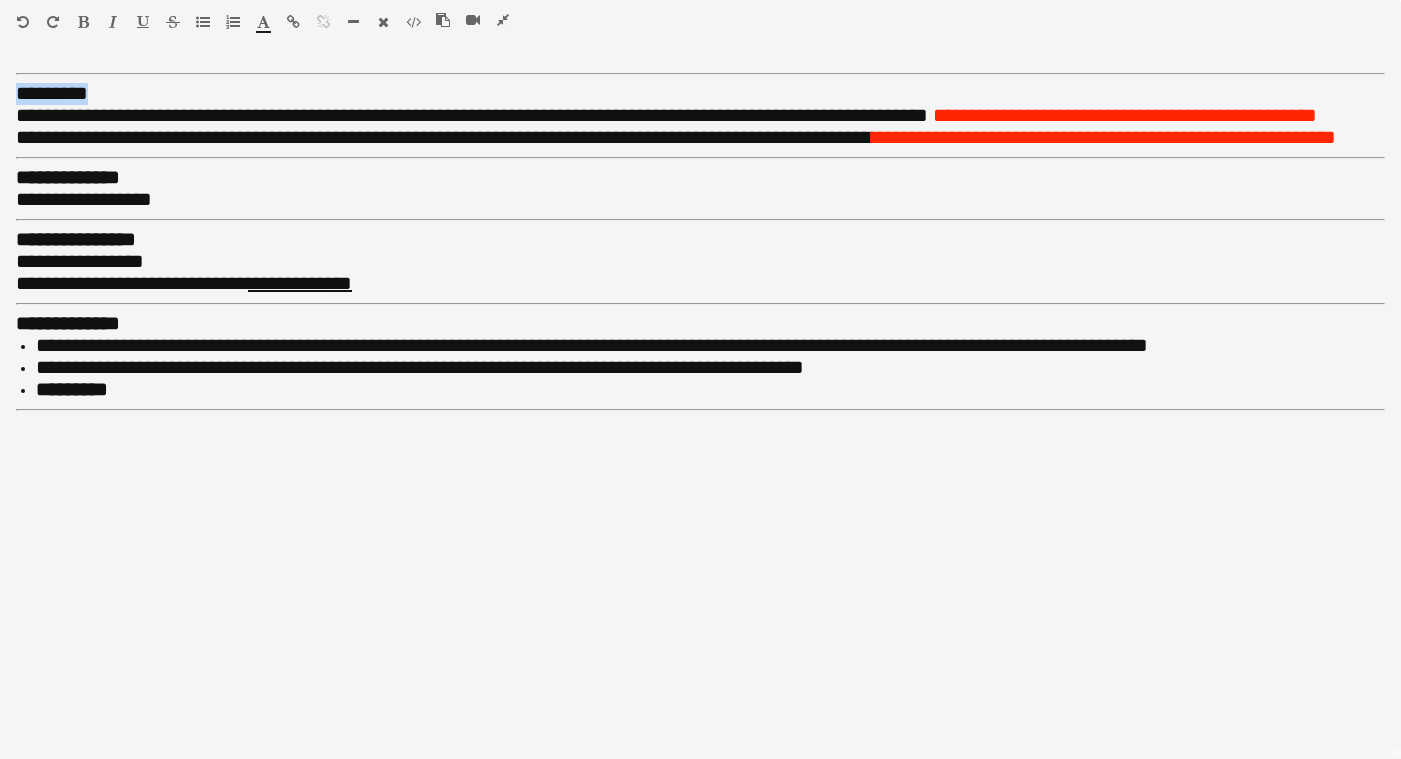 click at bounding box center (83, 22) 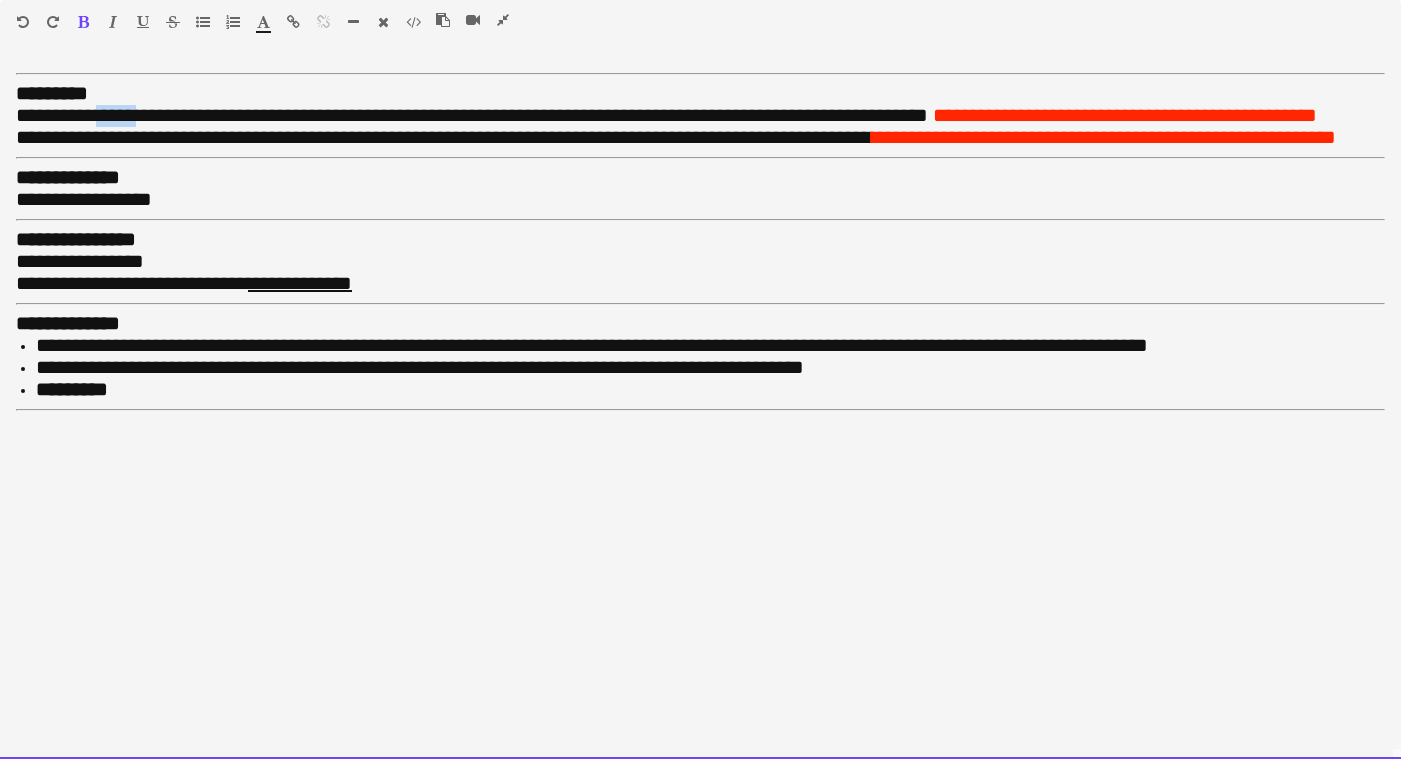 drag, startPoint x: 157, startPoint y: 118, endPoint x: 114, endPoint y: 114, distance: 43.185646 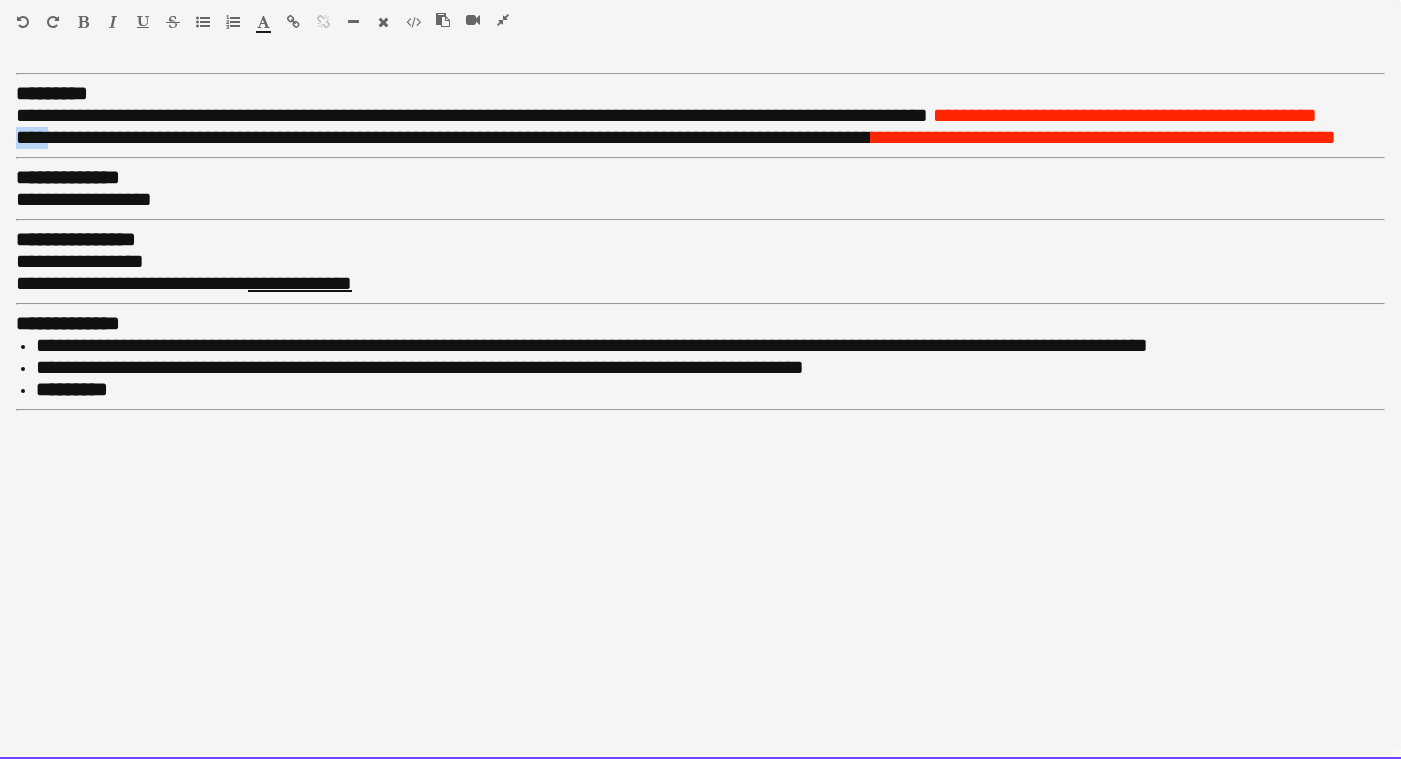 drag, startPoint x: 62, startPoint y: 129, endPoint x: -1, endPoint y: 128, distance: 63.007935 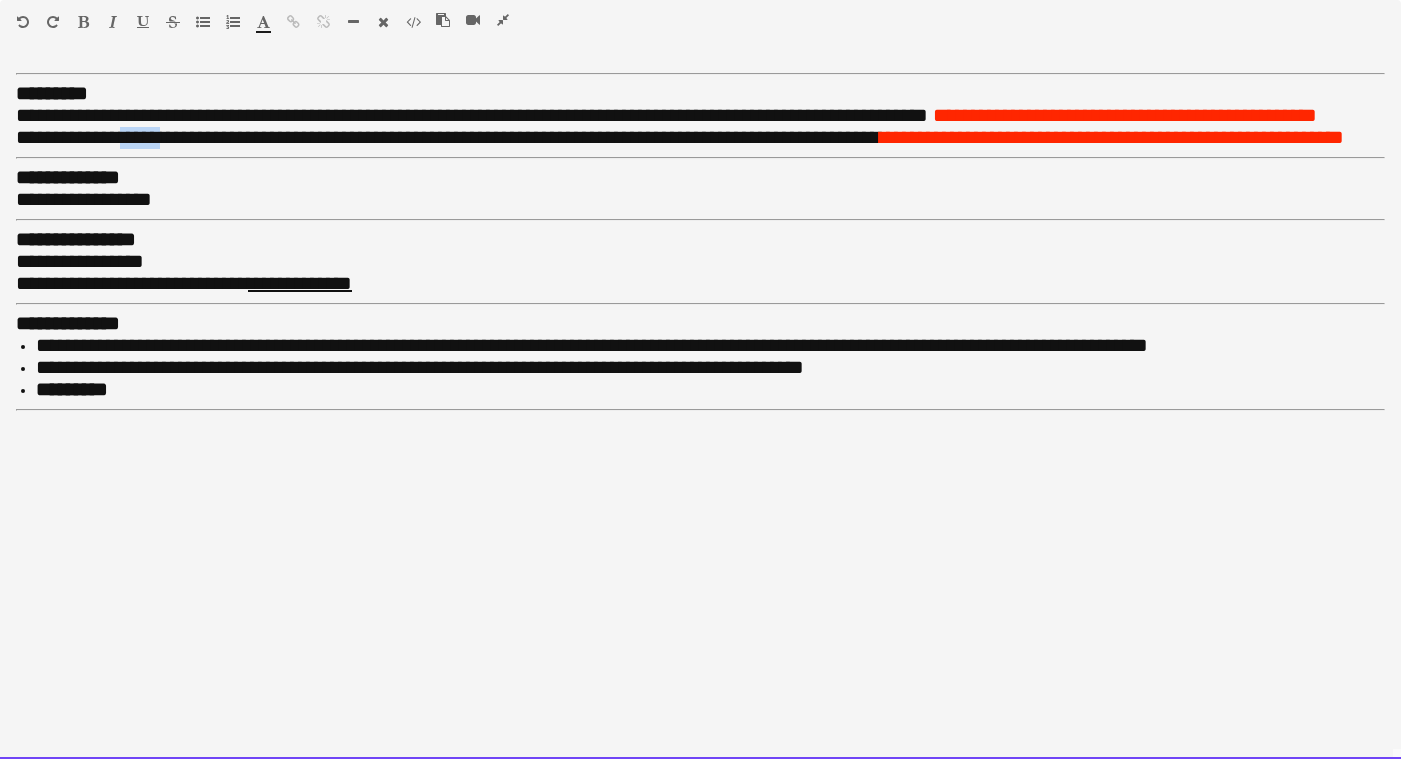 drag, startPoint x: 185, startPoint y: 136, endPoint x: 137, endPoint y: 135, distance: 48.010414 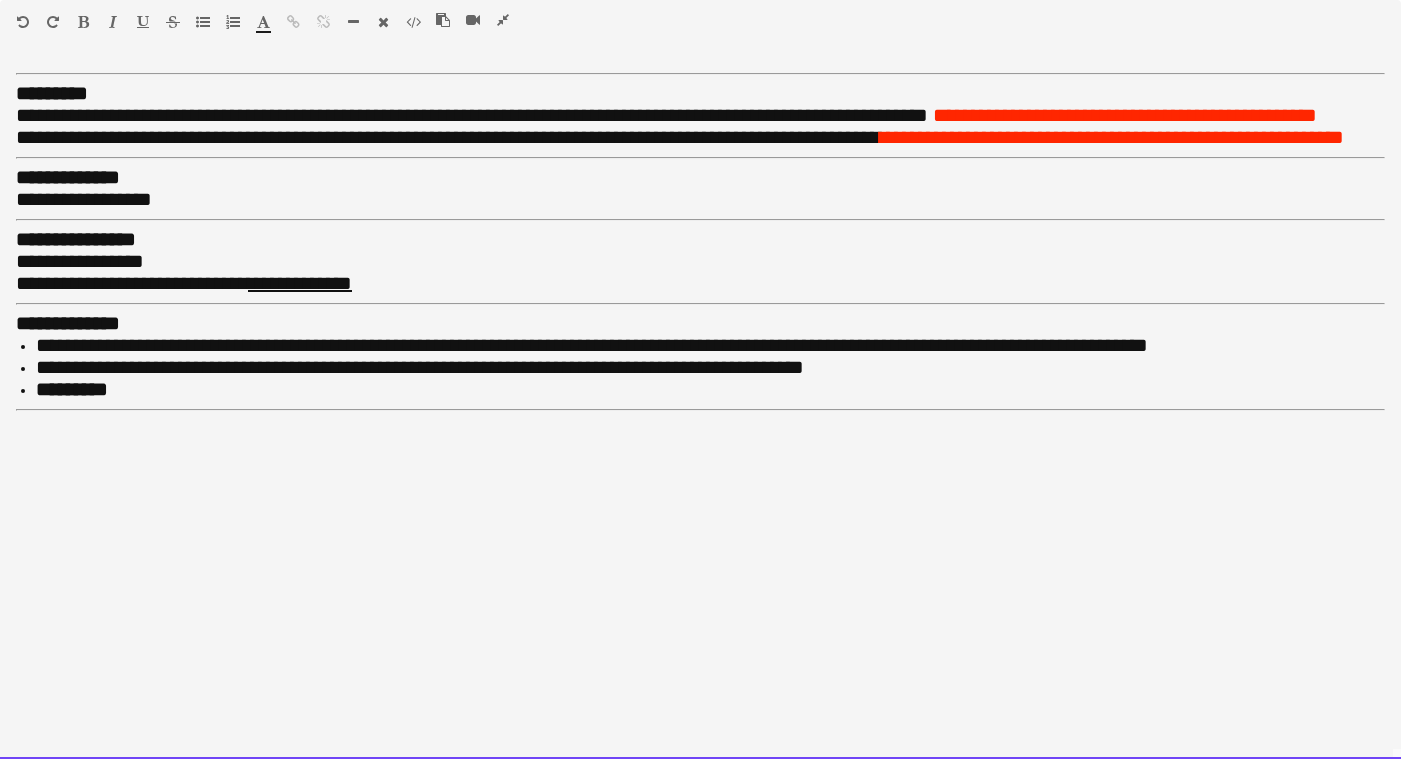 click on "[REDACTED]" at bounding box center [666, 115] 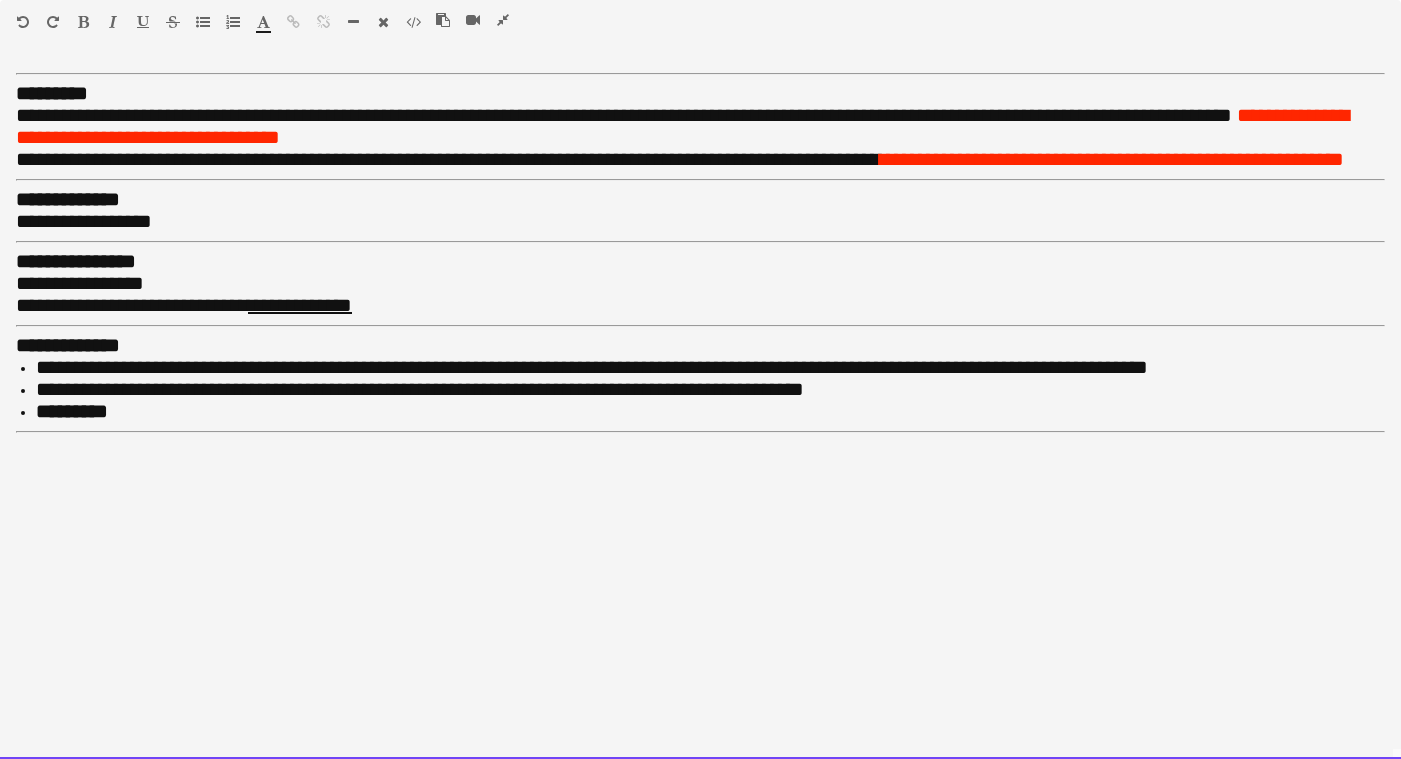 click on "[REDACTED]" at bounding box center [682, 126] 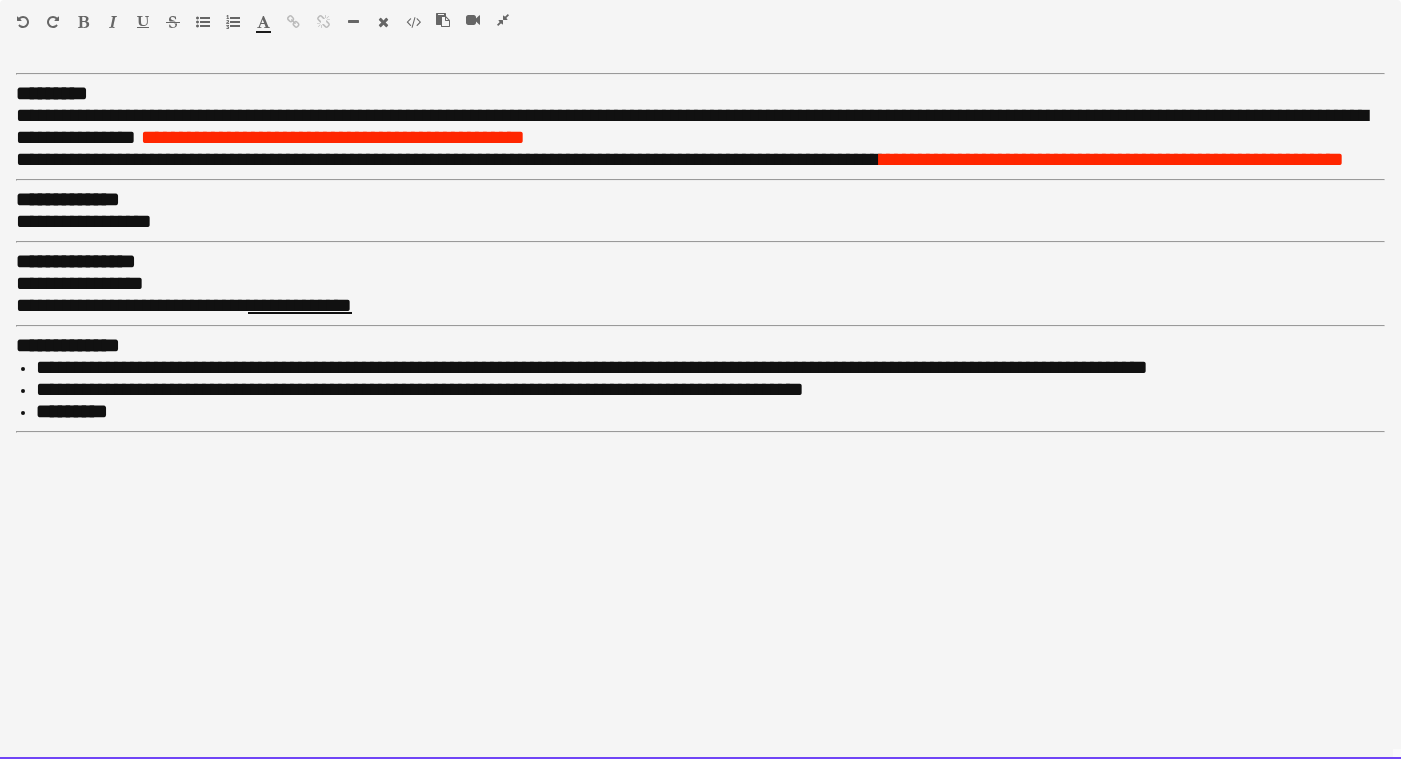 click on "[REDACTED]" at bounding box center (692, 126) 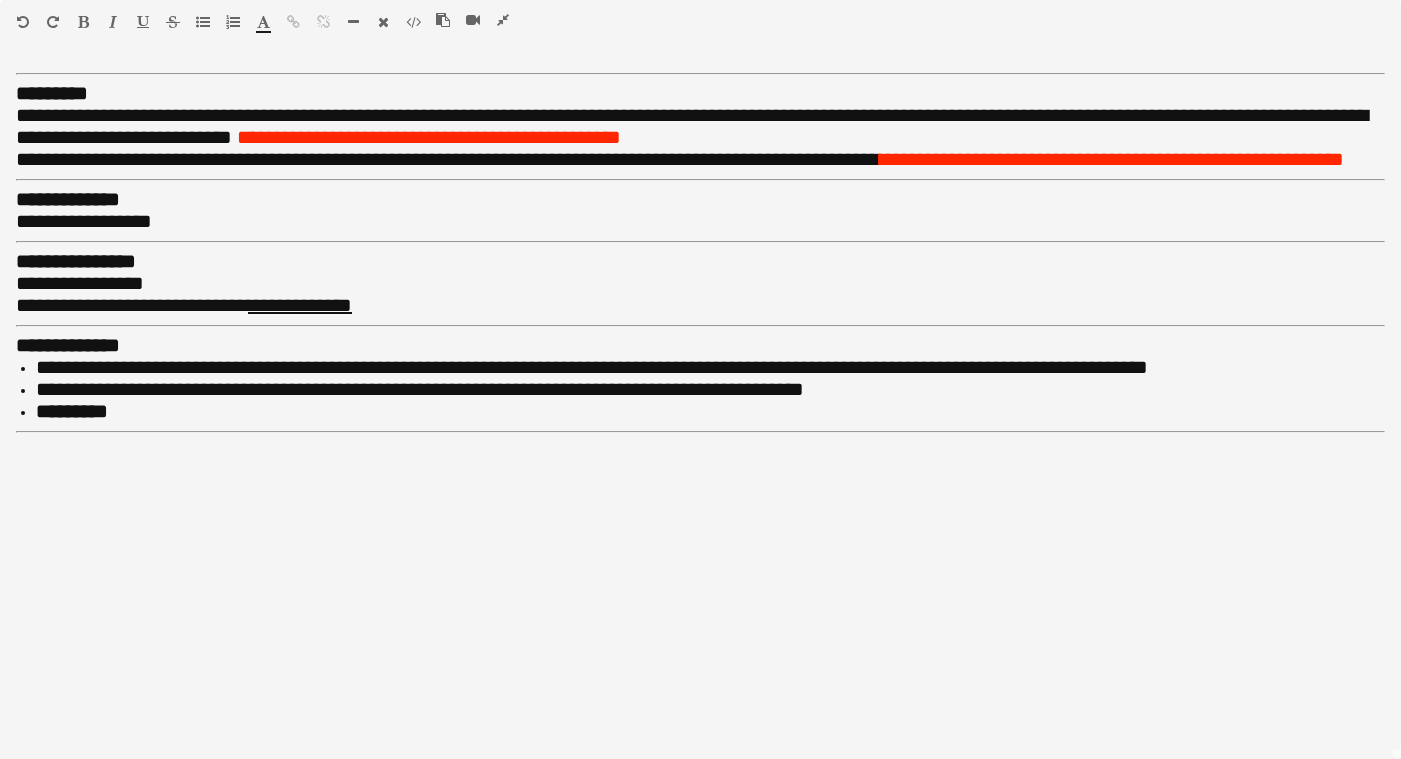 click at bounding box center [503, 20] 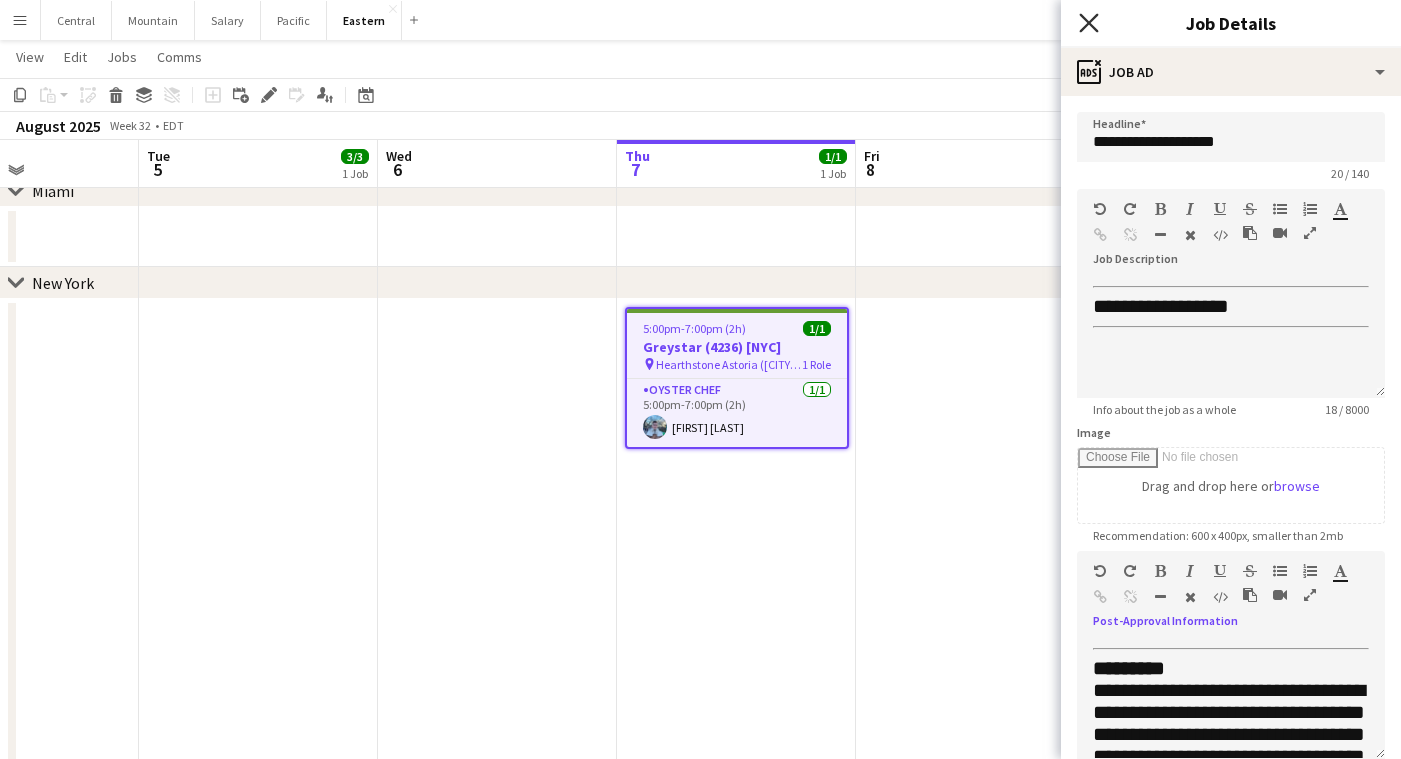 click 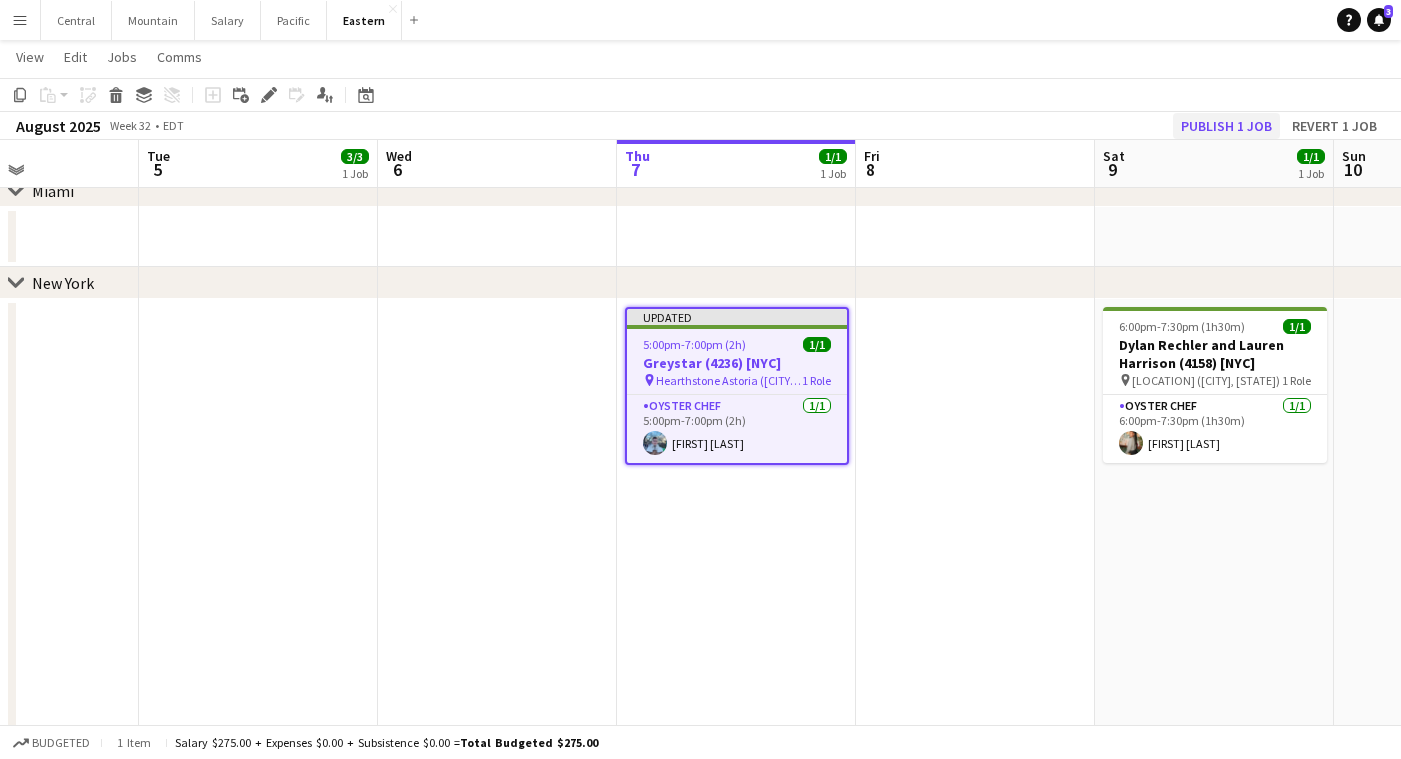 click on "Publish 1 job" 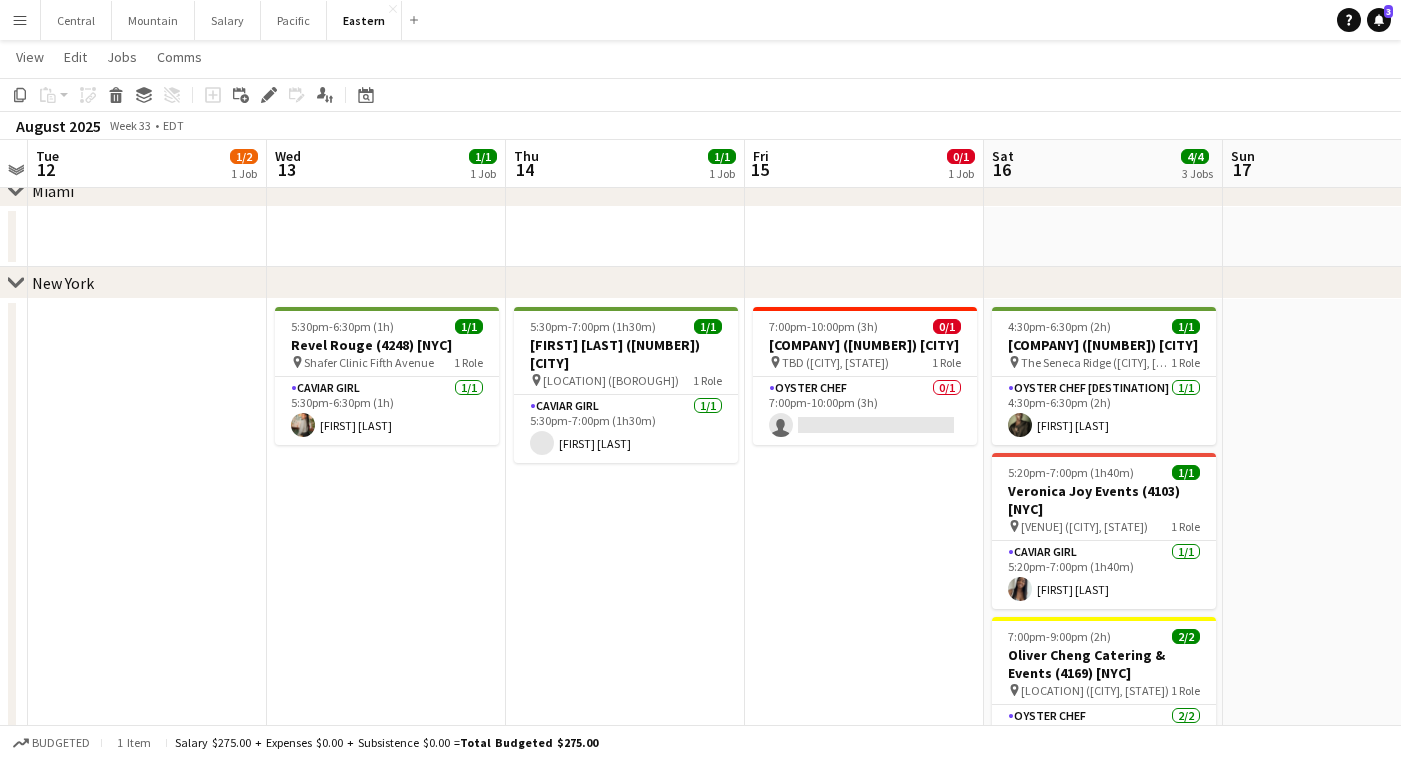 scroll, scrollTop: 0, scrollLeft: 693, axis: horizontal 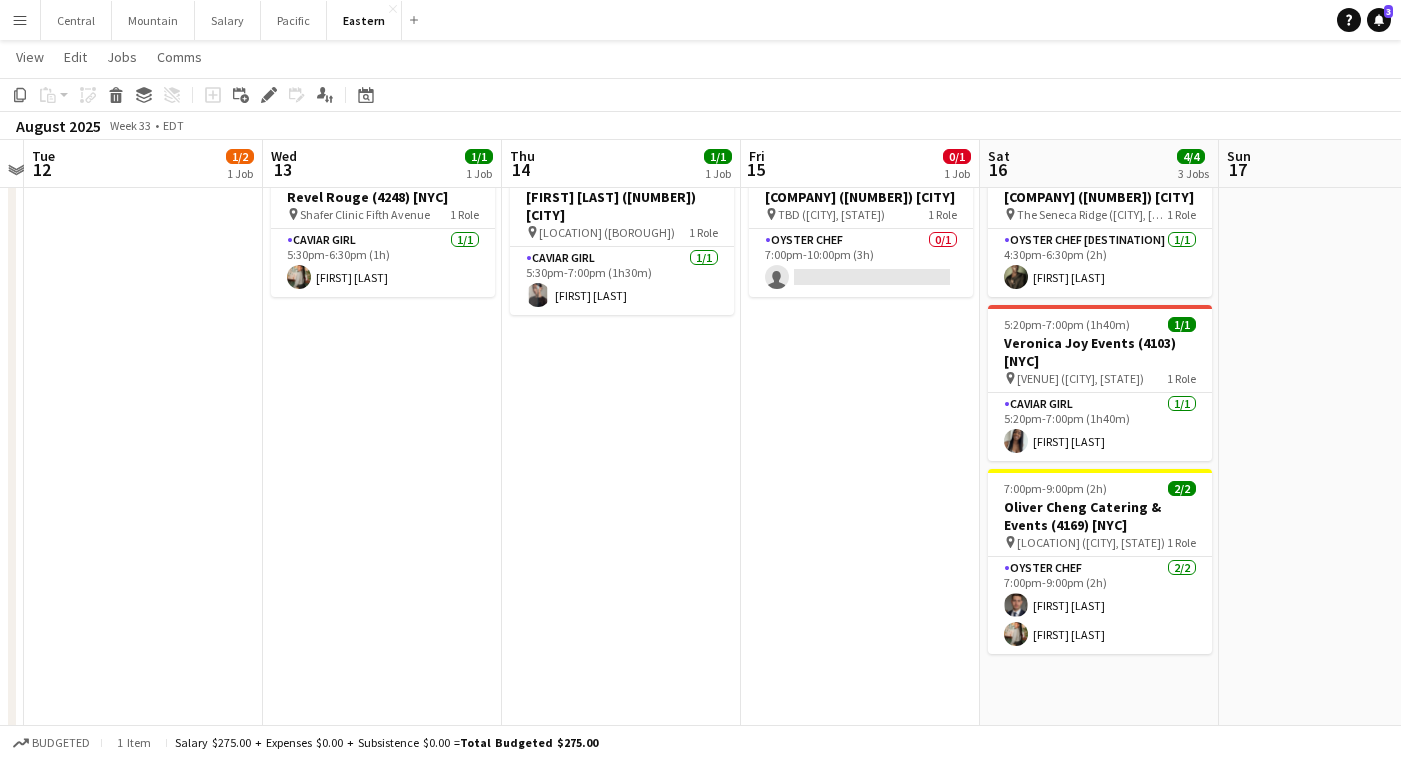 click on "Menu" at bounding box center (20, 20) 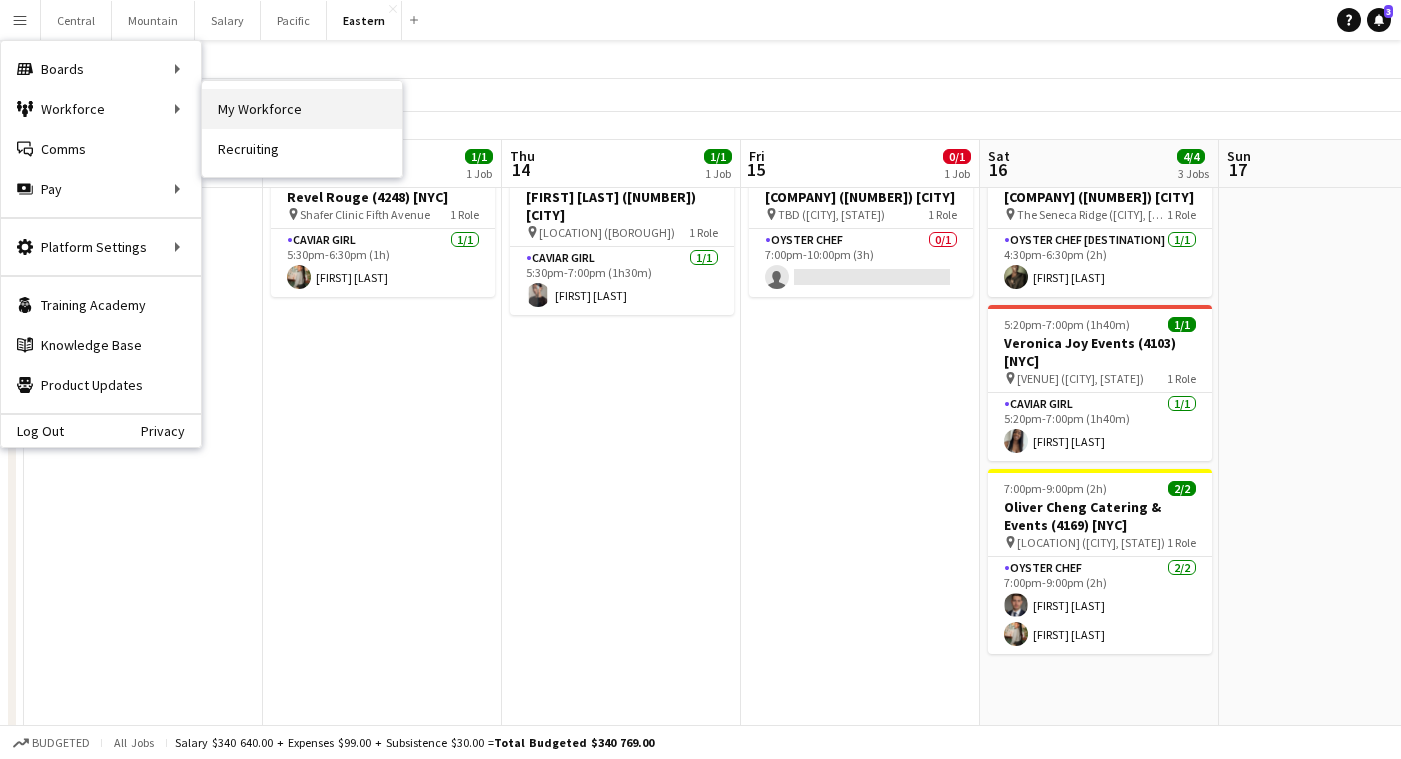 click on "My Workforce" at bounding box center (302, 109) 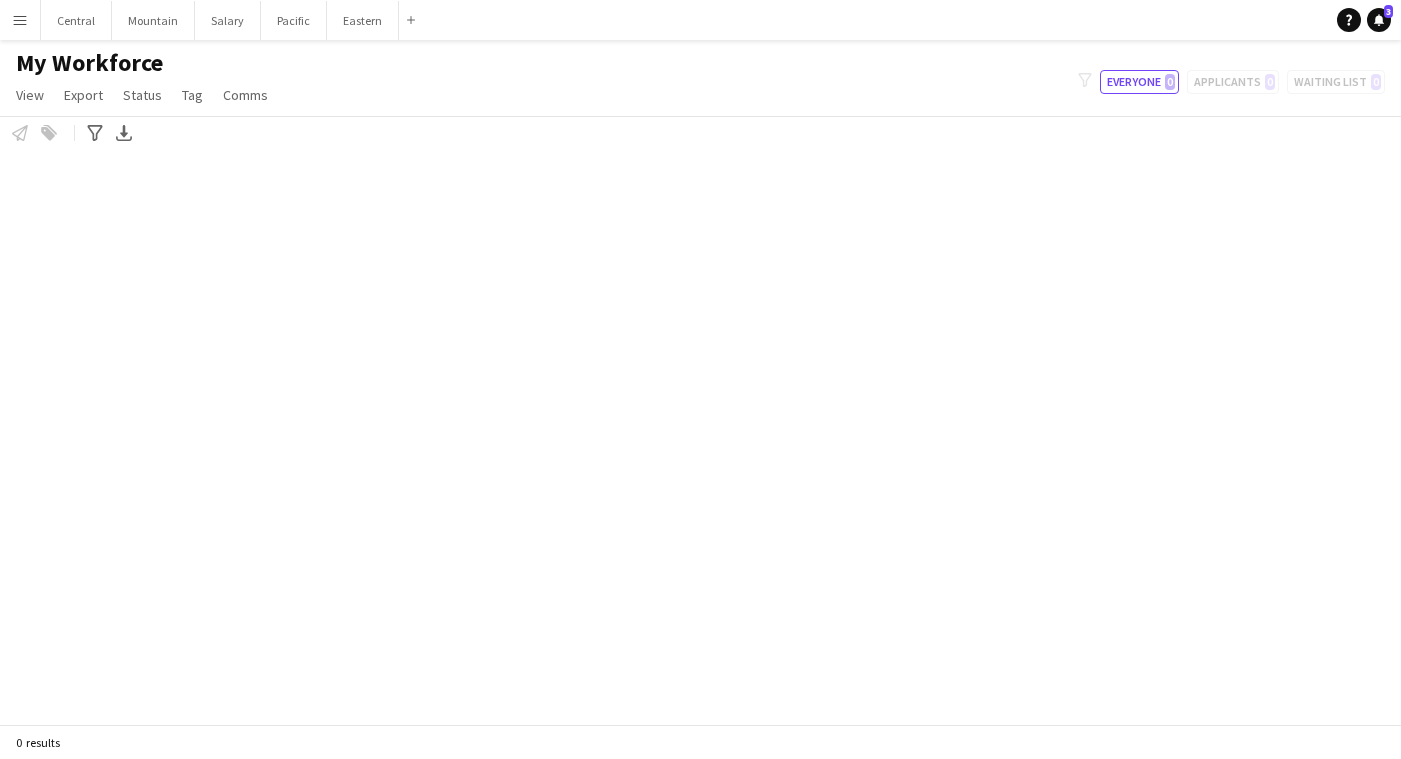 scroll, scrollTop: 0, scrollLeft: 0, axis: both 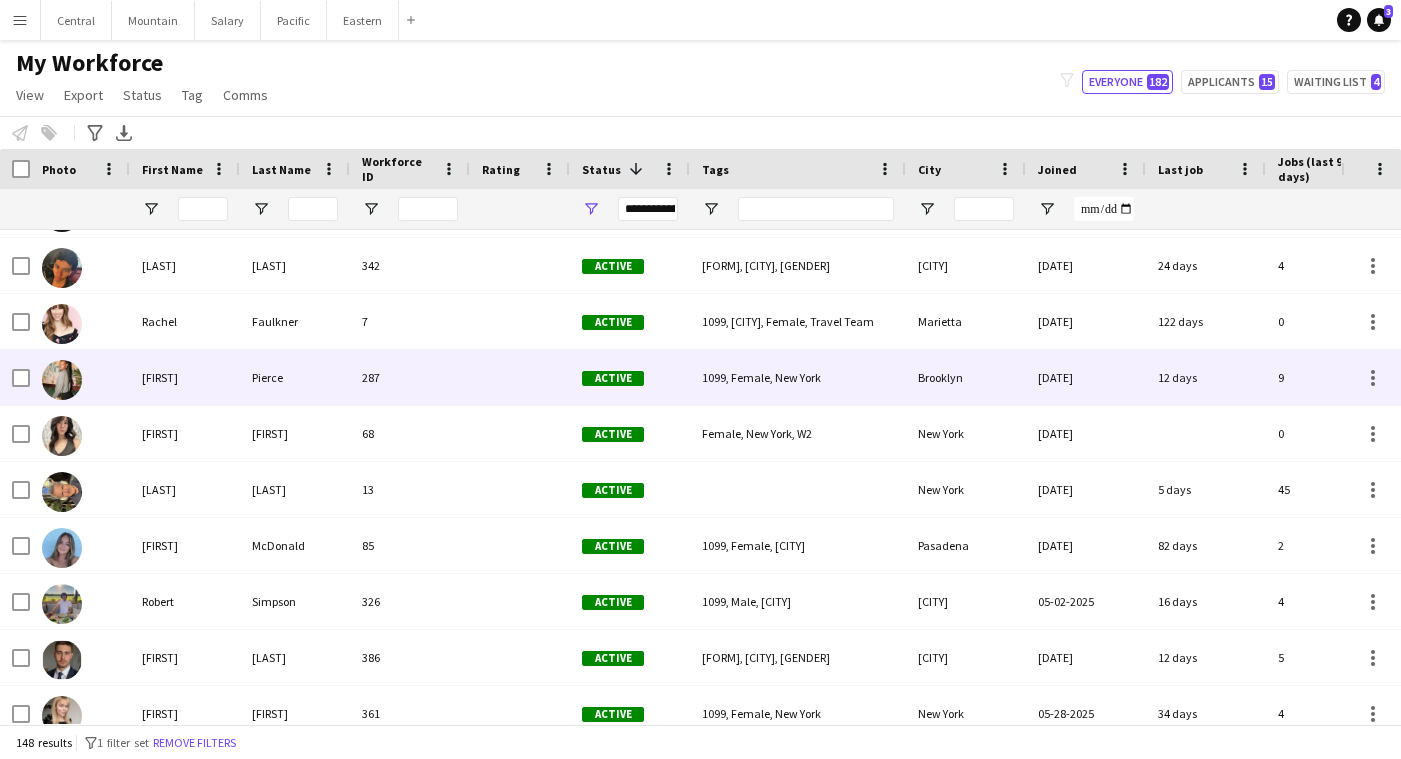 click on "287" at bounding box center [410, 377] 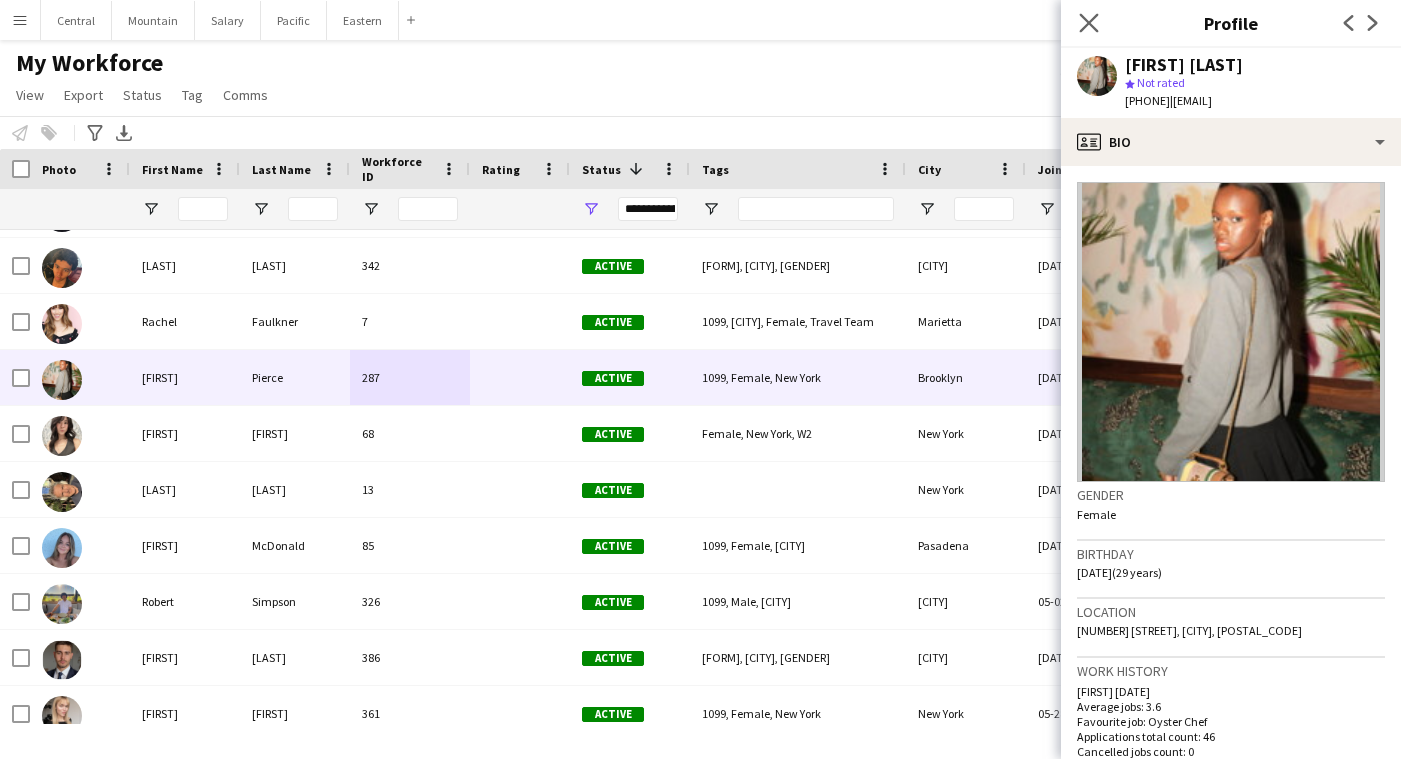 click on "Close pop-in" 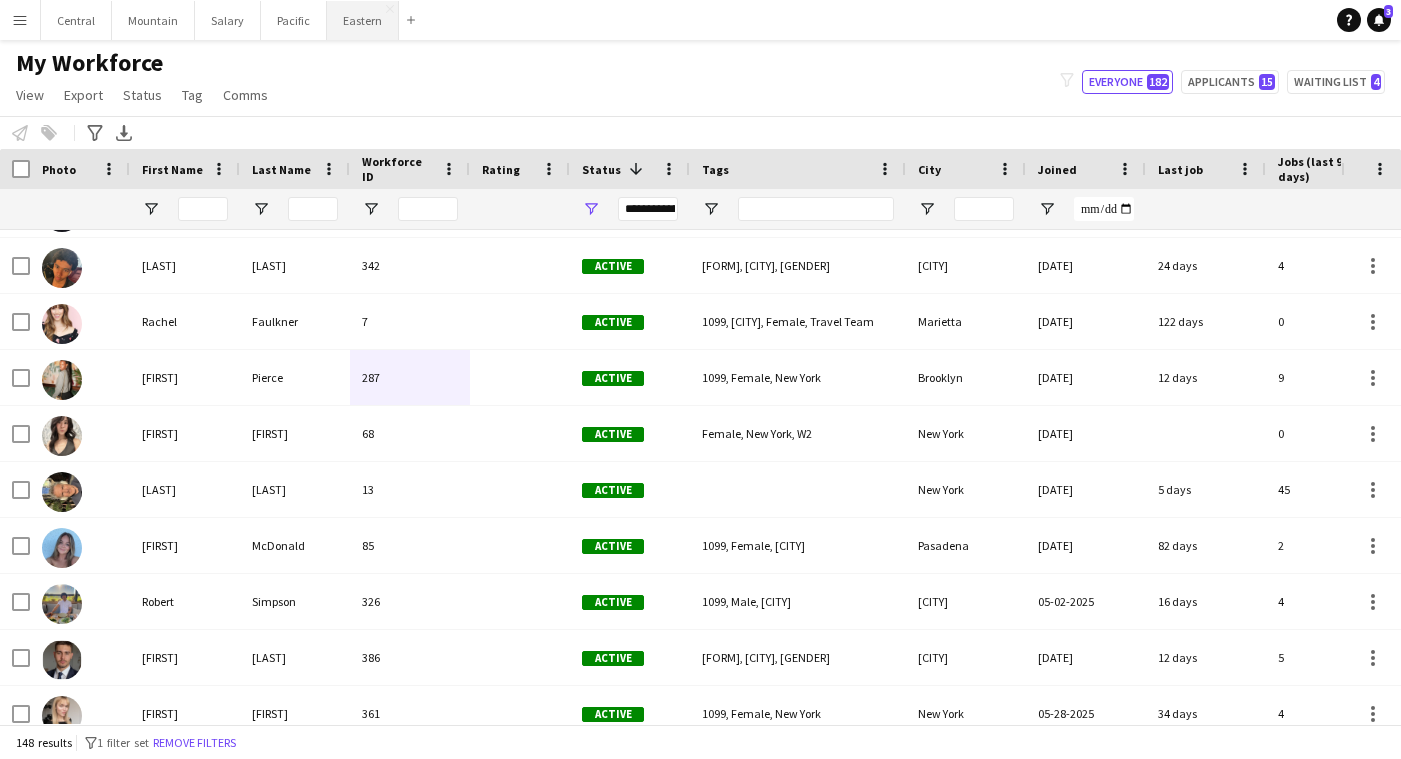 click on "Eastern
Close" at bounding box center (363, 20) 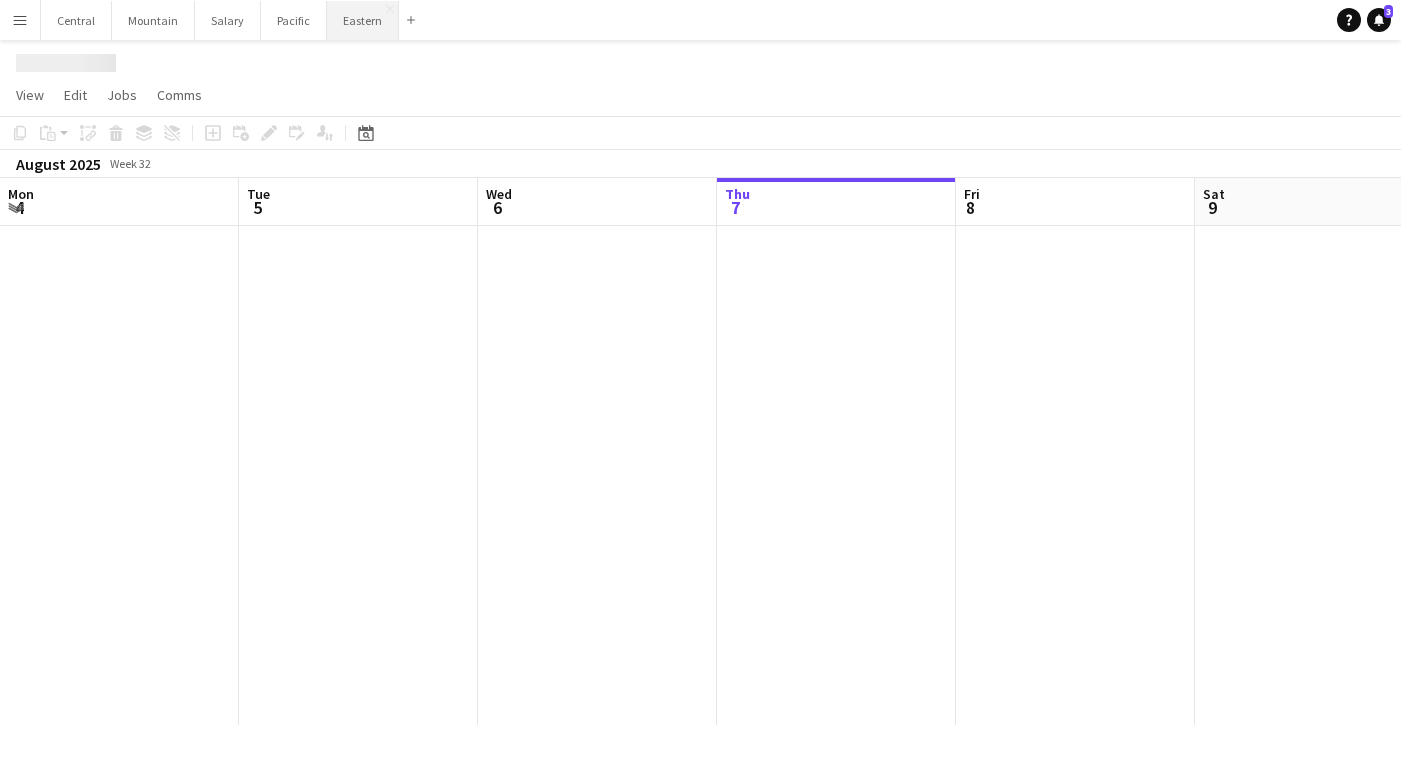 scroll, scrollTop: 0, scrollLeft: 478, axis: horizontal 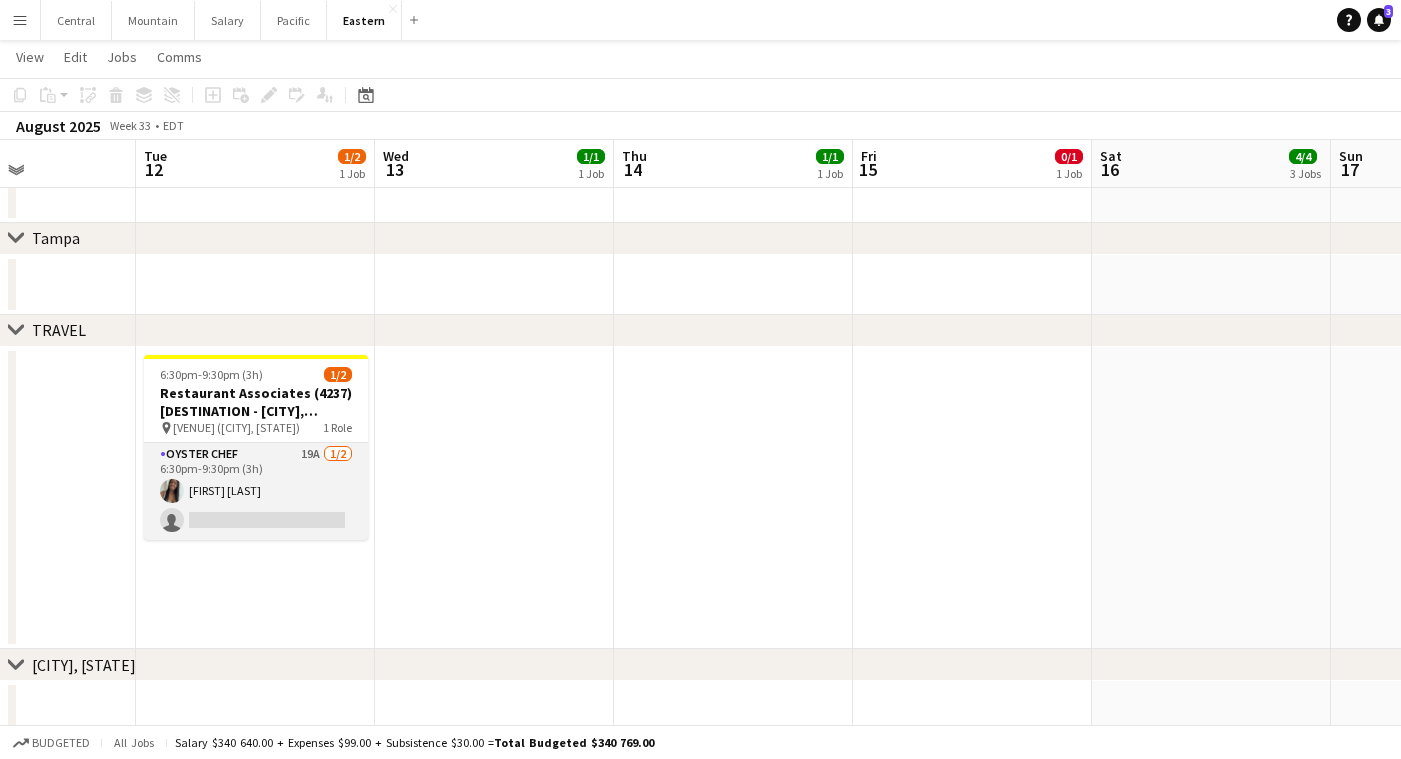 click on "Oyster Chef   19A   1/2   6:30pm-9:30pm (3h)
[FIRST] [LAST]
single-neutral-actions" at bounding box center [256, 491] 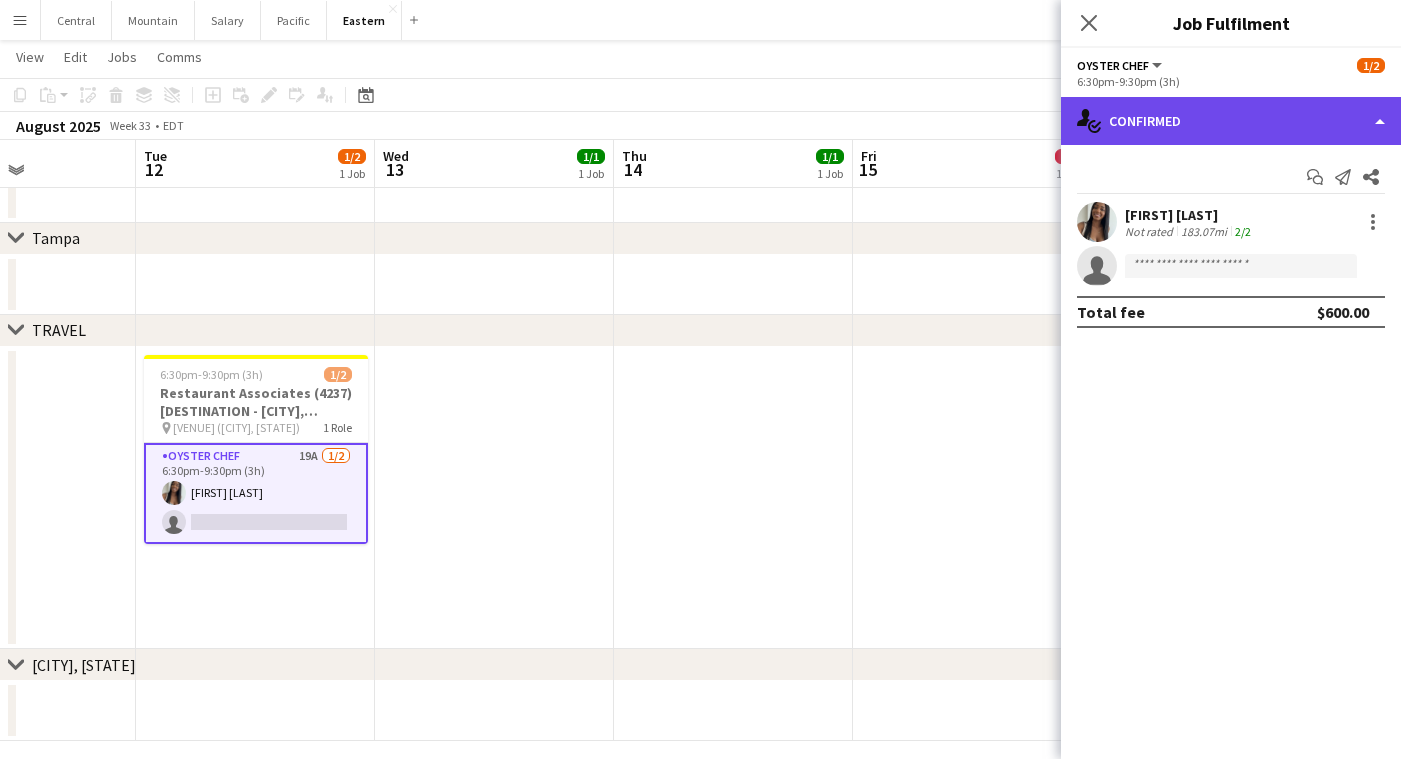 click on "single-neutral-actions-check-2
Confirmed" 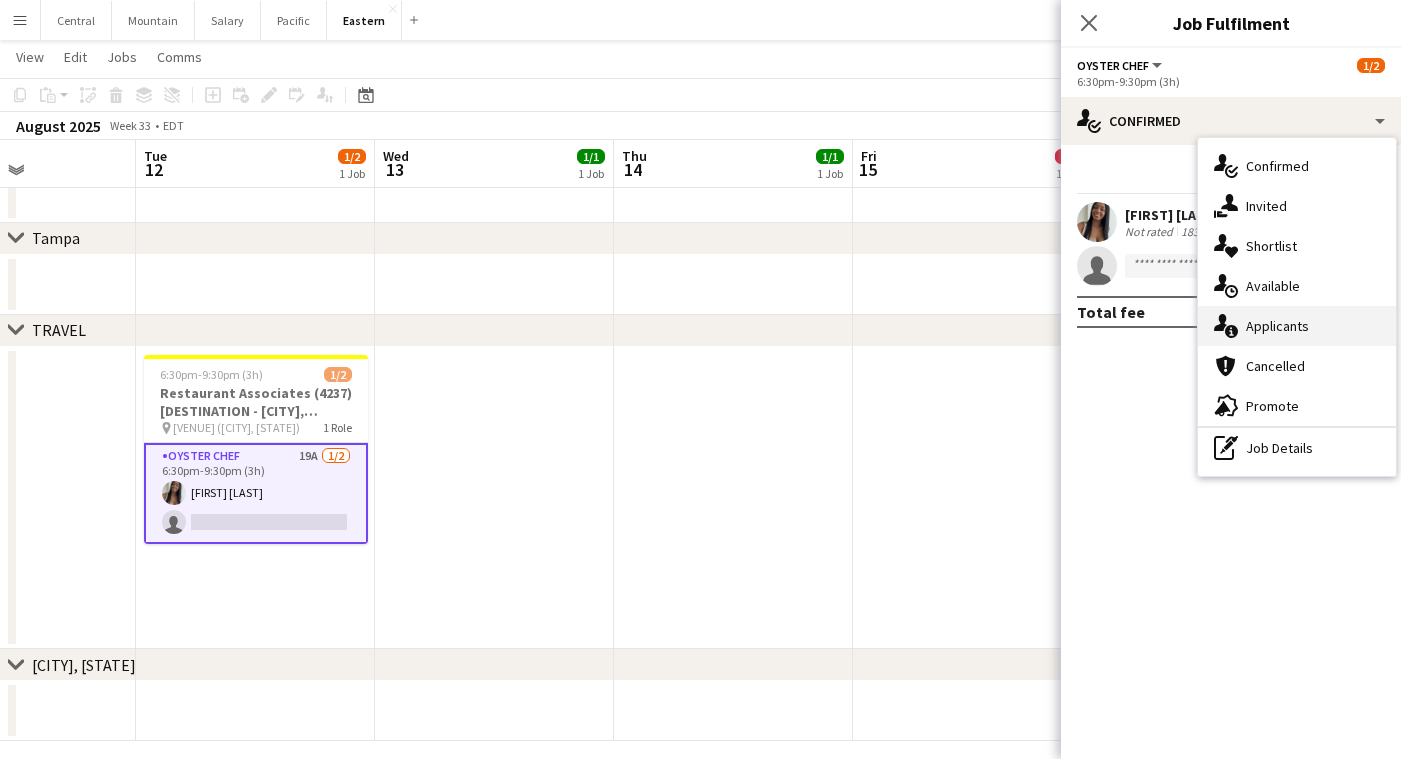 click on "single-neutral-actions-information
Applicants" at bounding box center (1297, 326) 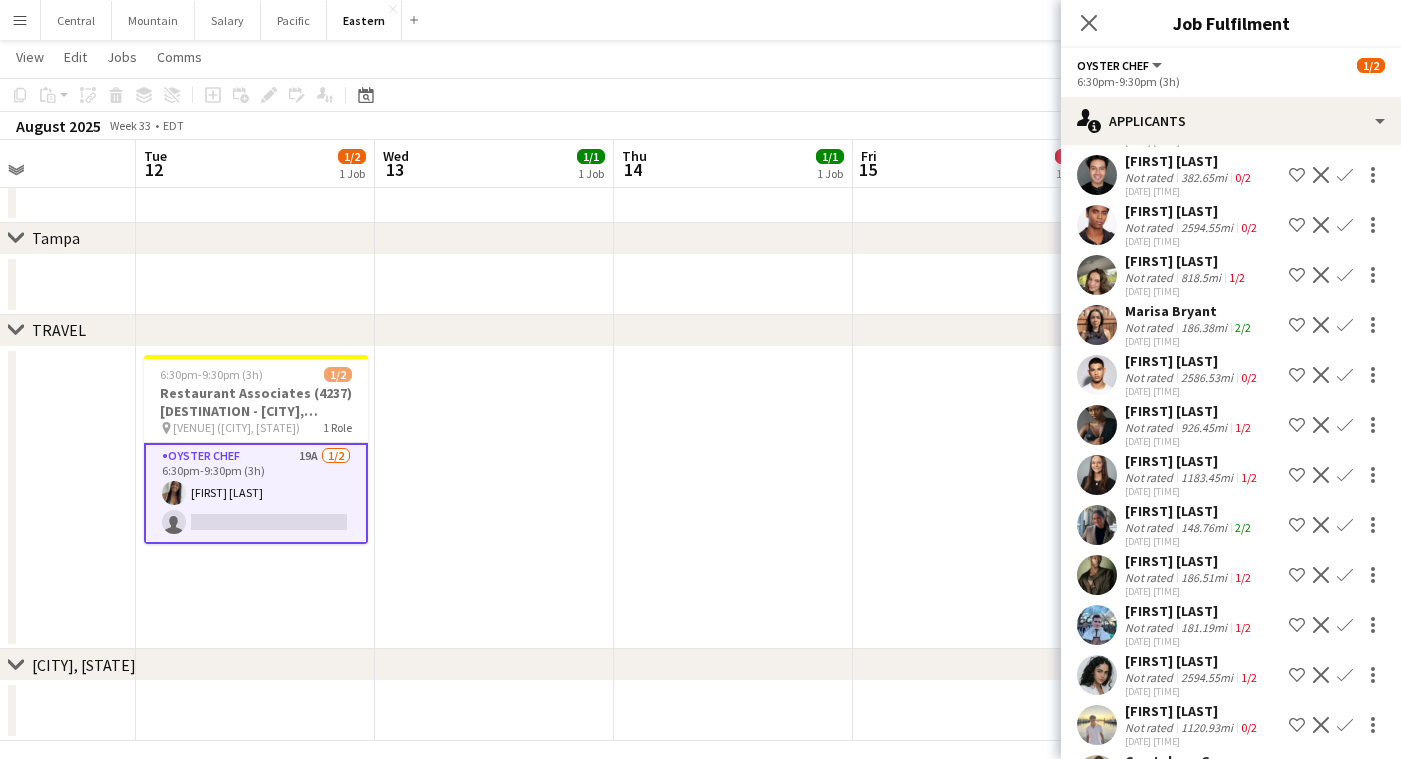 scroll, scrollTop: 234, scrollLeft: 0, axis: vertical 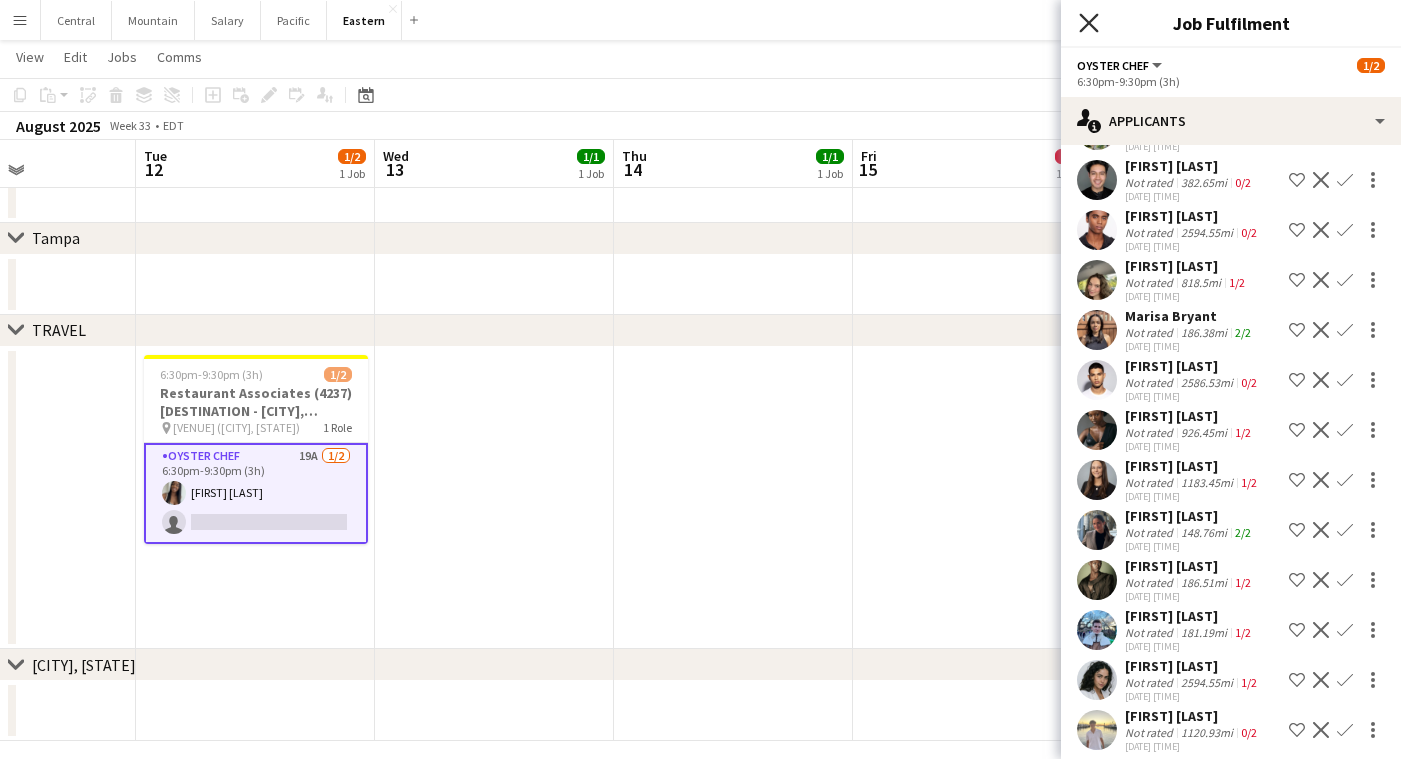 click 